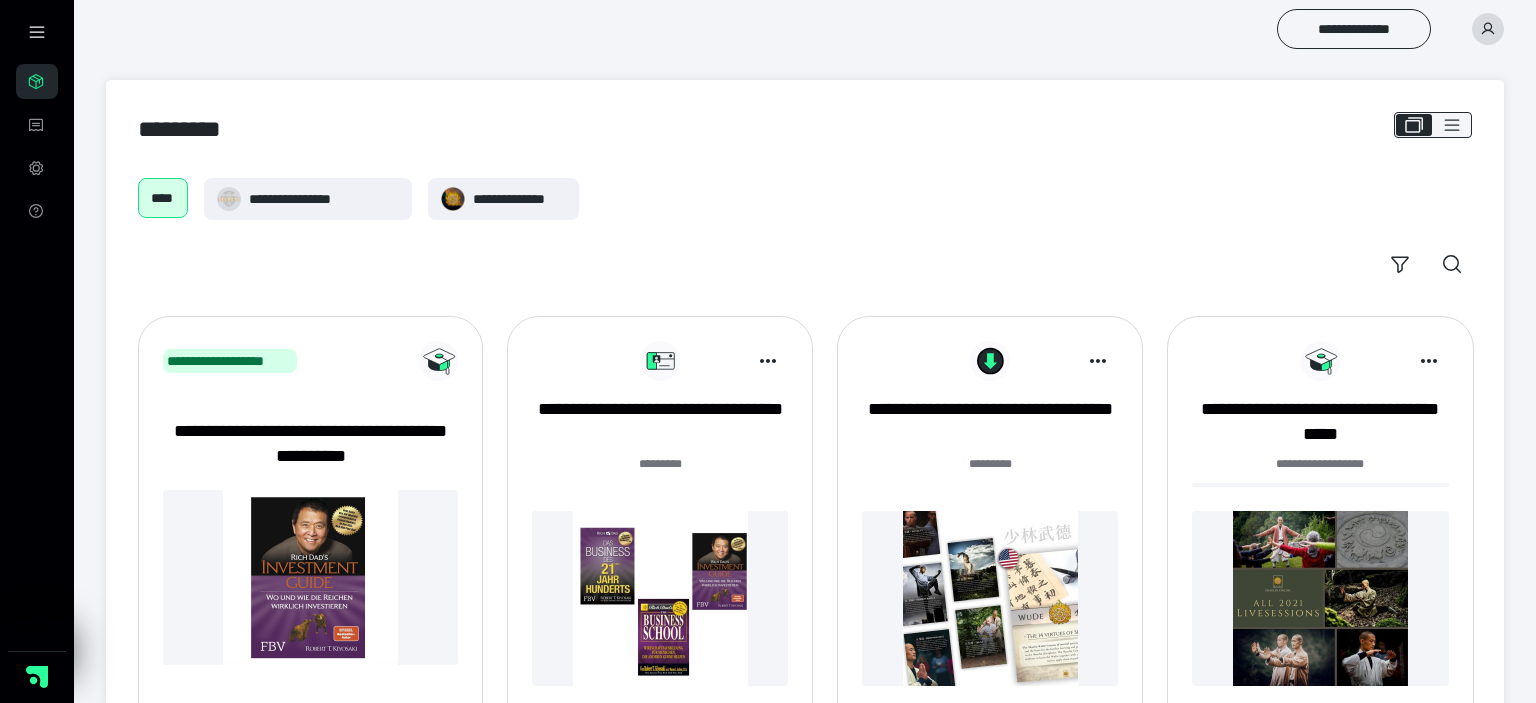 scroll, scrollTop: 0, scrollLeft: 0, axis: both 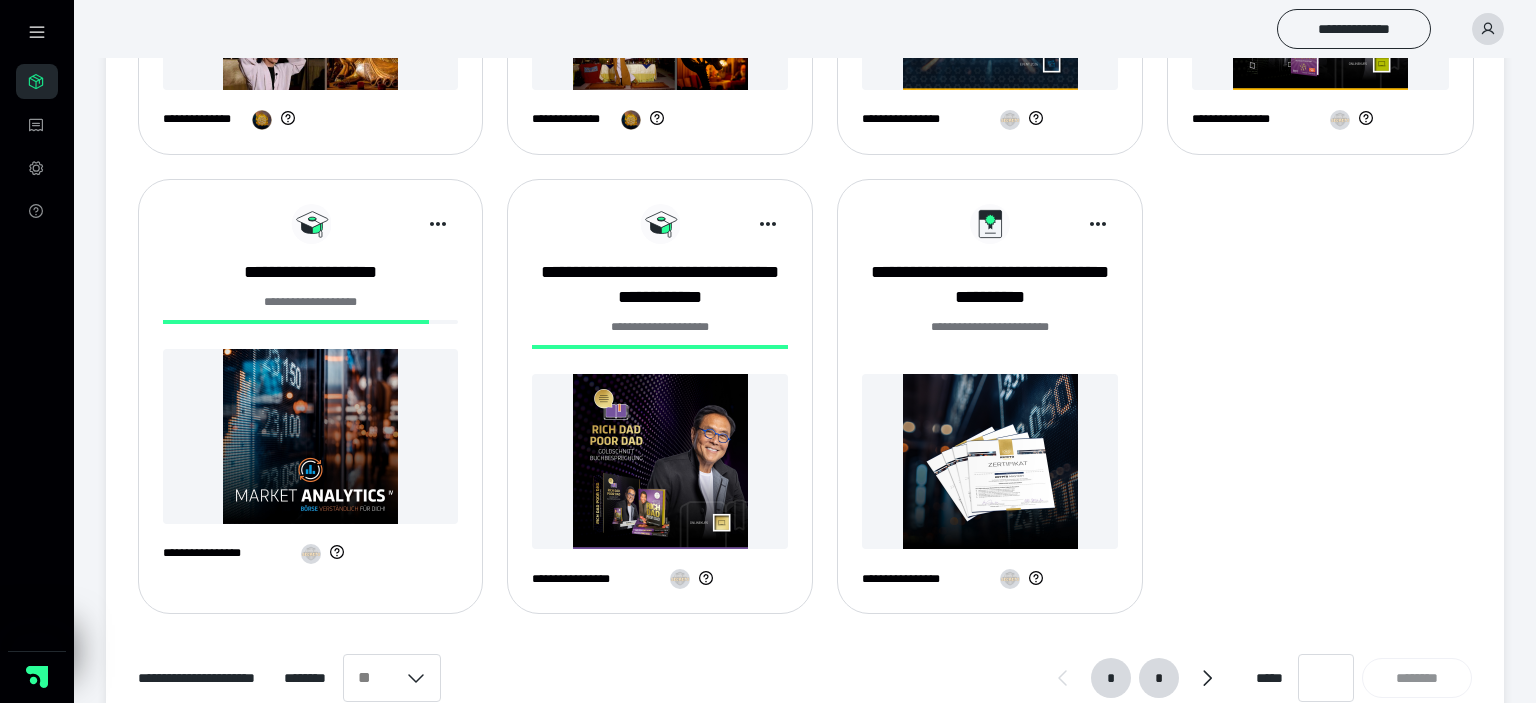 click on "*" at bounding box center [1159, 678] 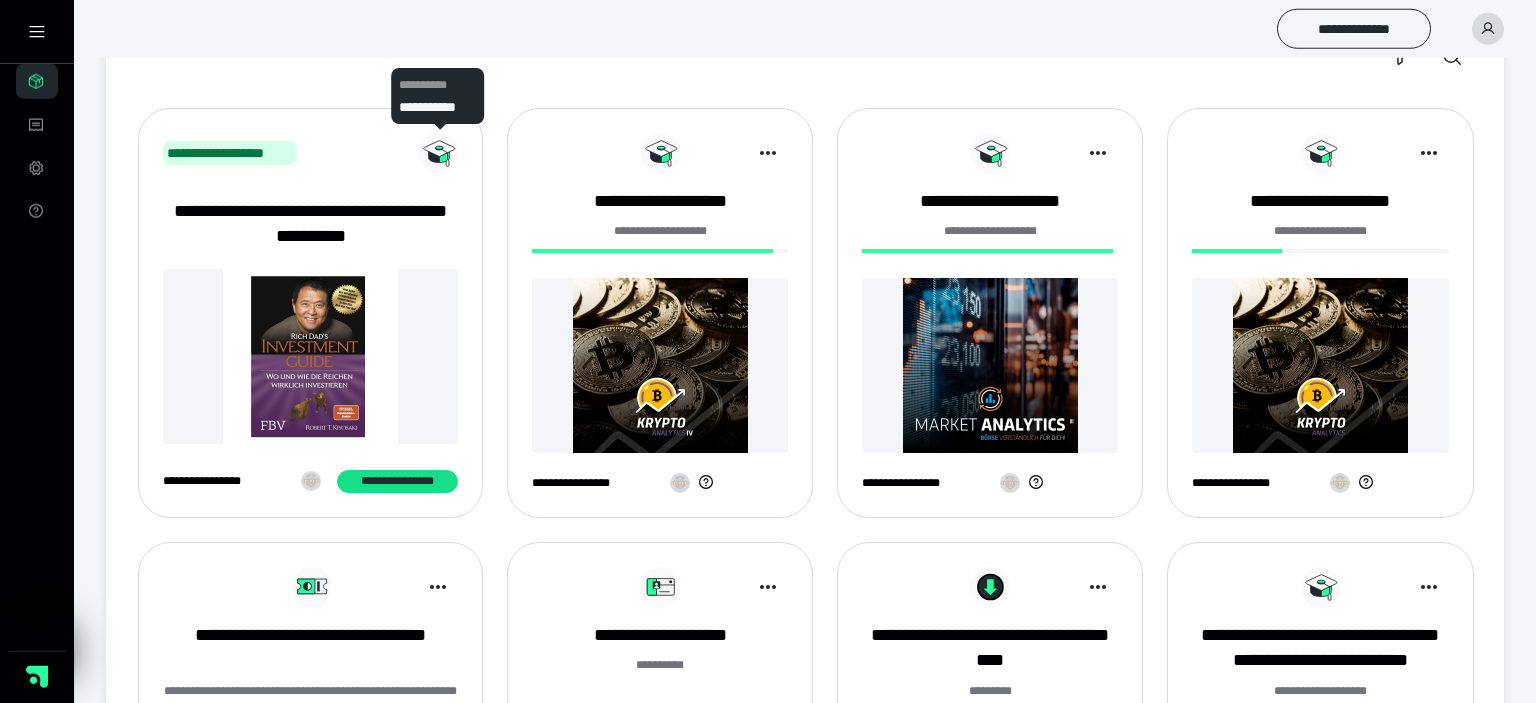 scroll, scrollTop: 211, scrollLeft: 0, axis: vertical 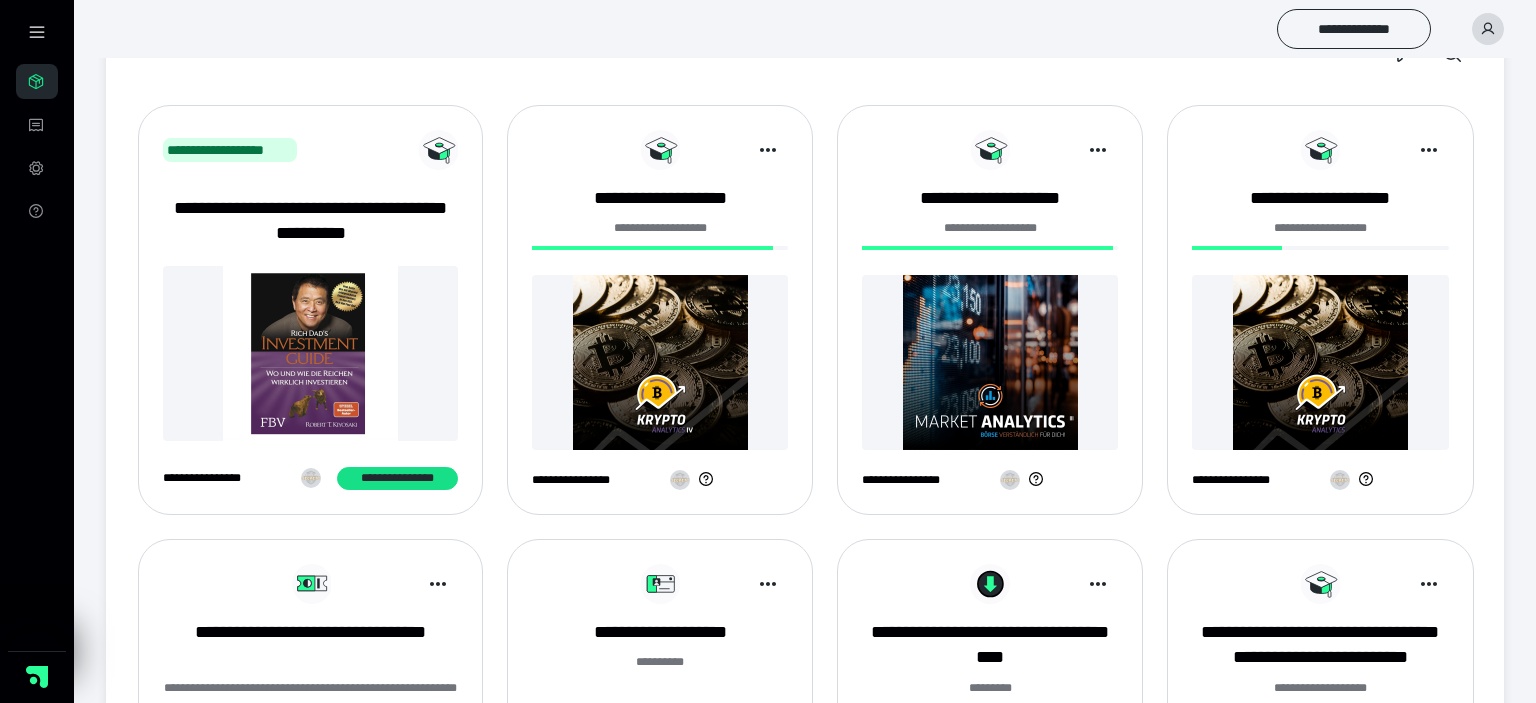 click on "**********" at bounding box center [805, 711] 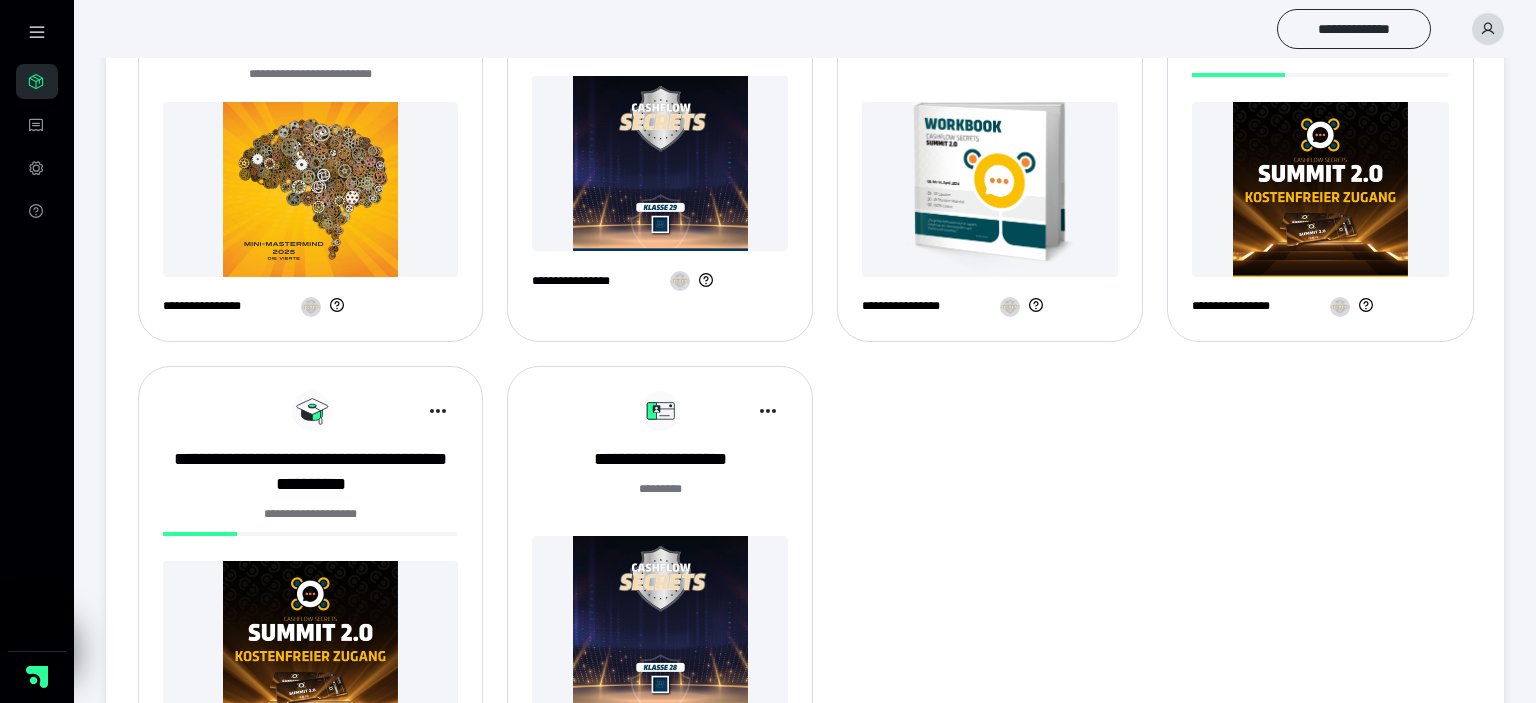 scroll, scrollTop: 1084, scrollLeft: 0, axis: vertical 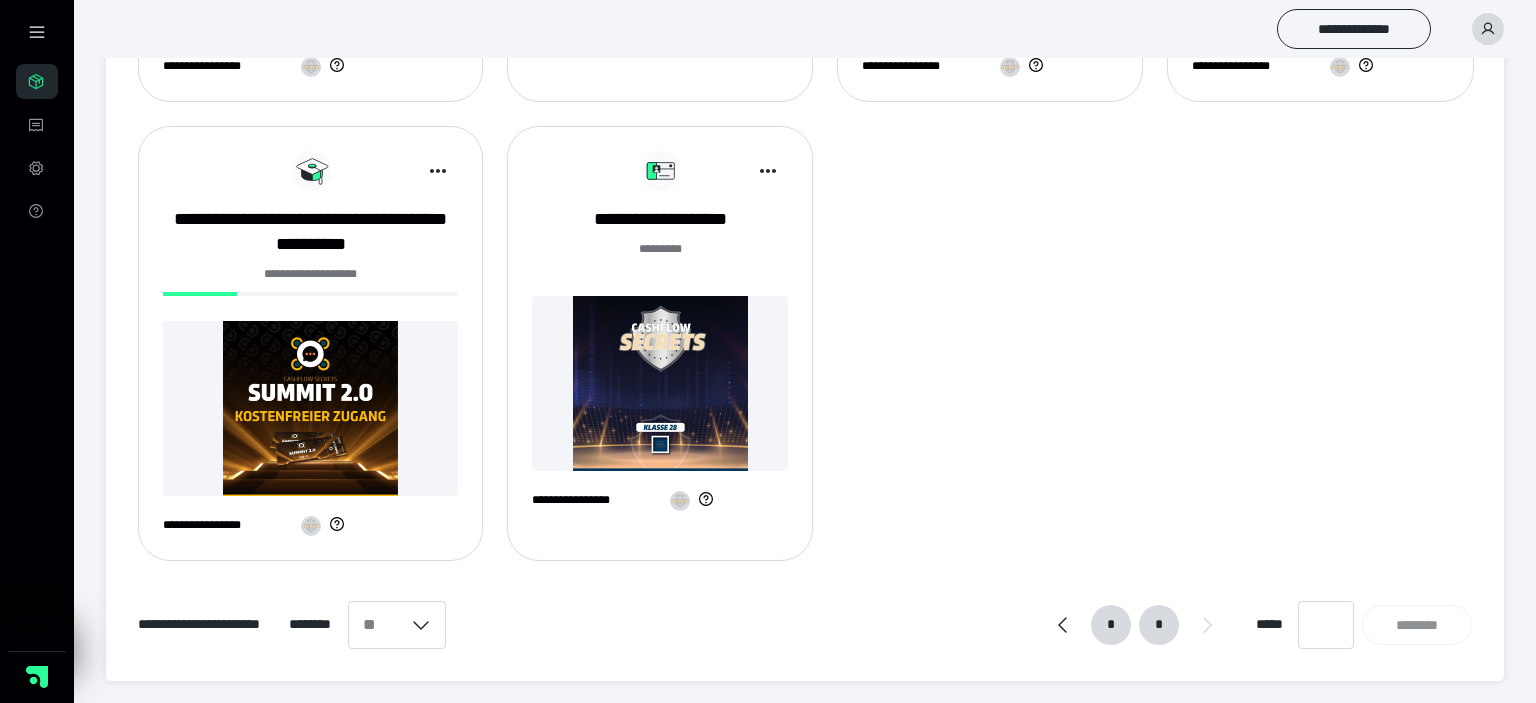 click on "*" at bounding box center [1111, 625] 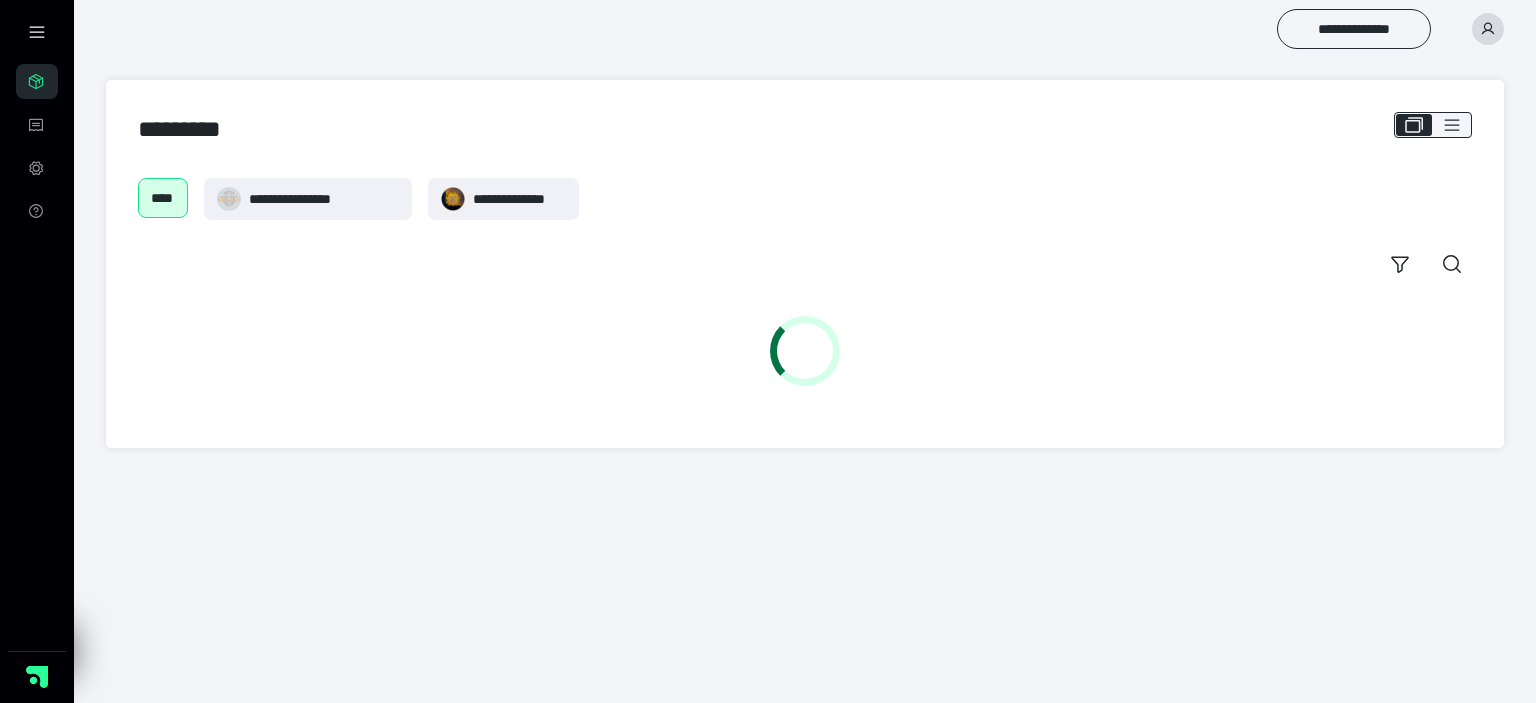 scroll, scrollTop: 0, scrollLeft: 0, axis: both 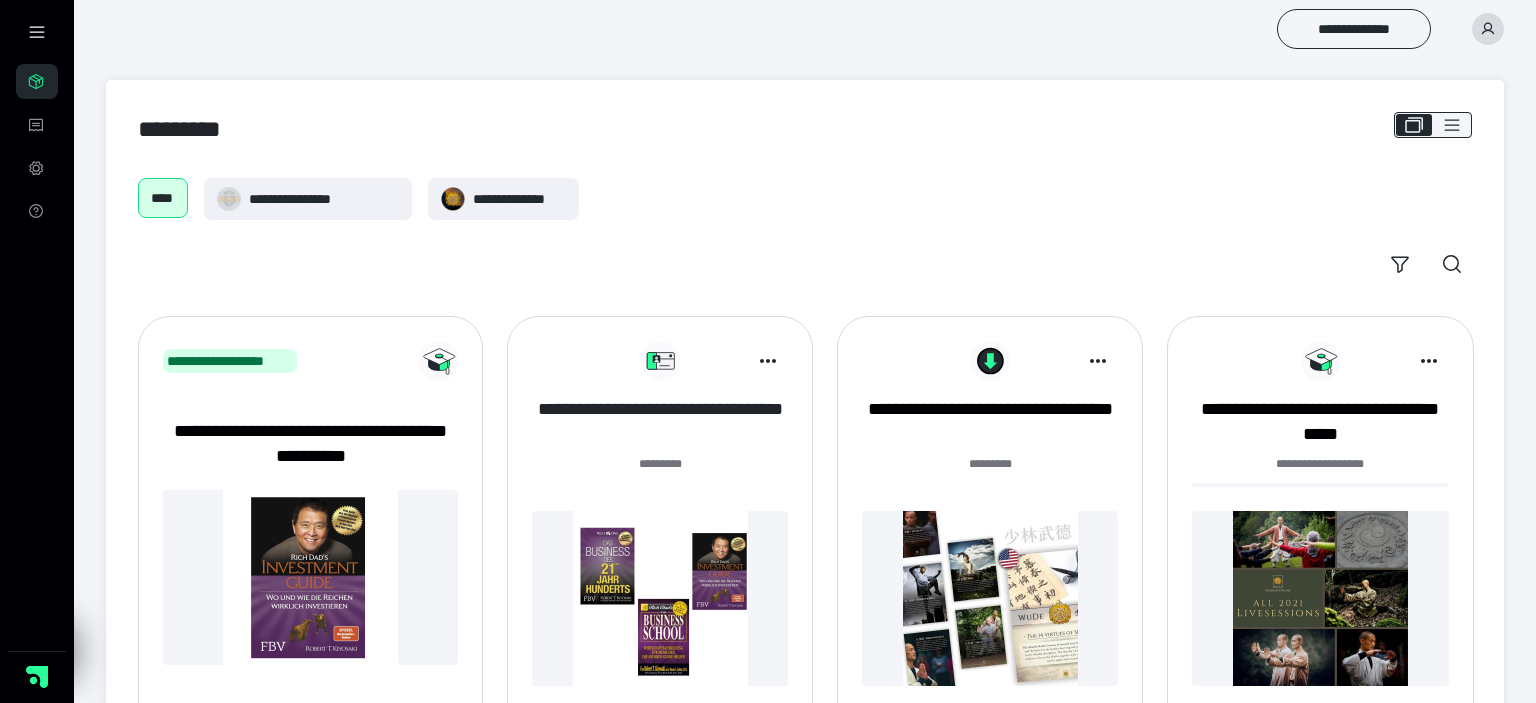 click on "**********" at bounding box center [660, 422] 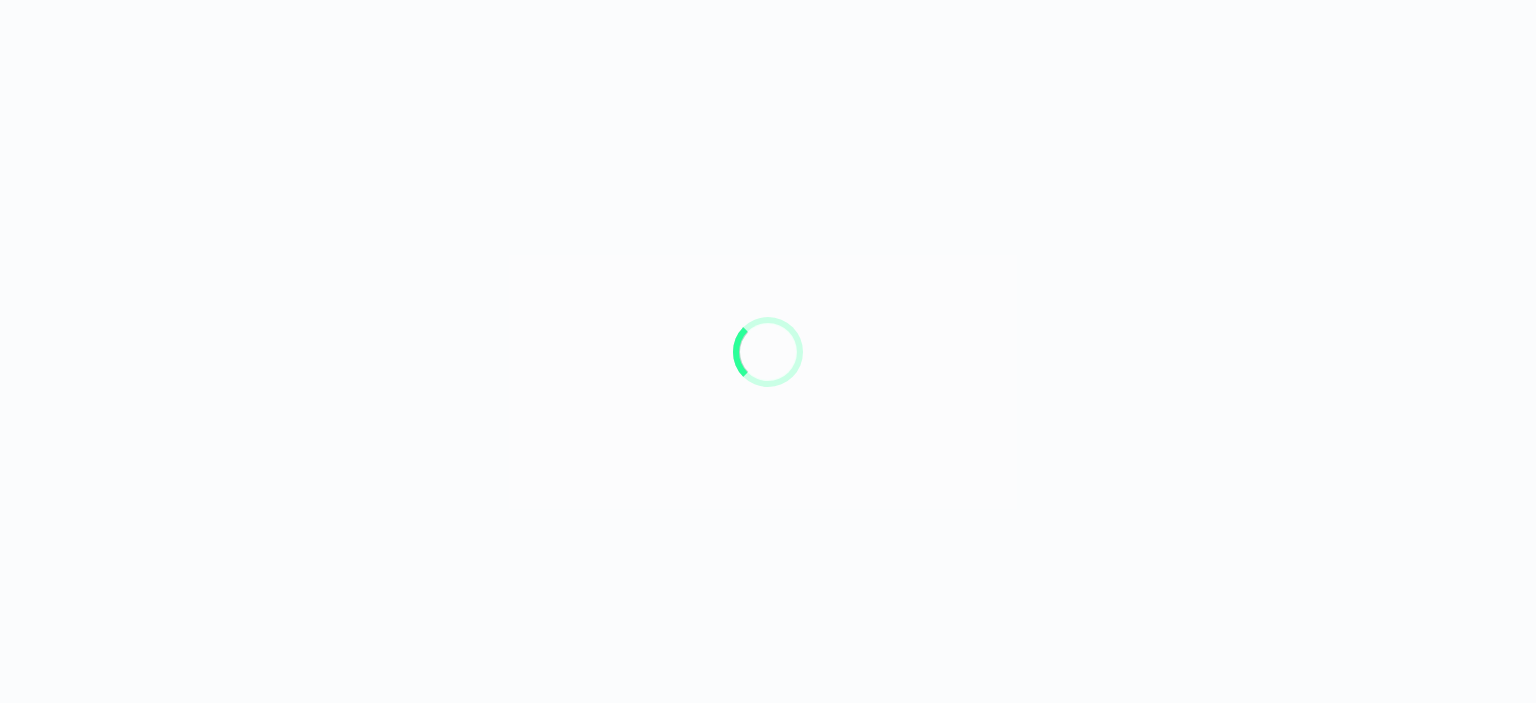 scroll, scrollTop: 0, scrollLeft: 0, axis: both 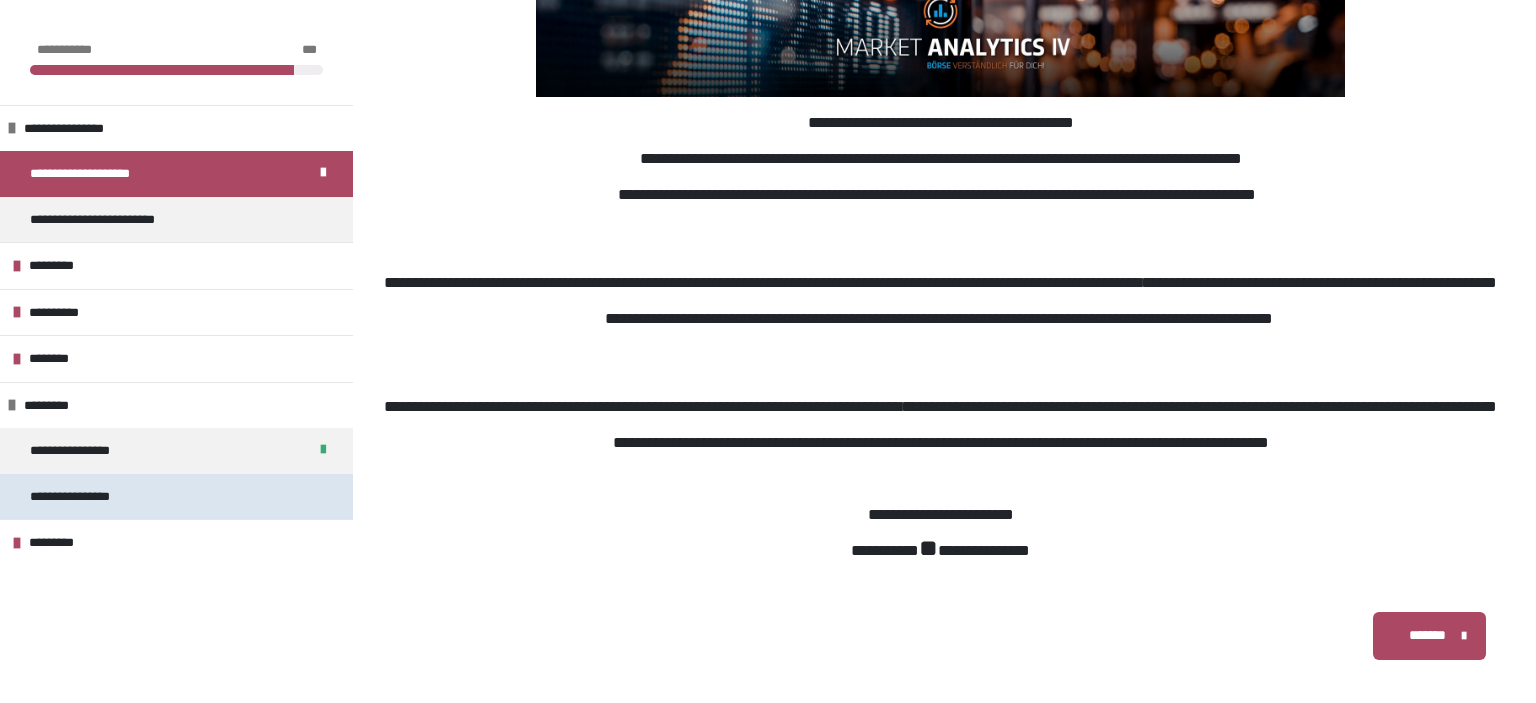 click on "**********" at bounding box center [176, 497] 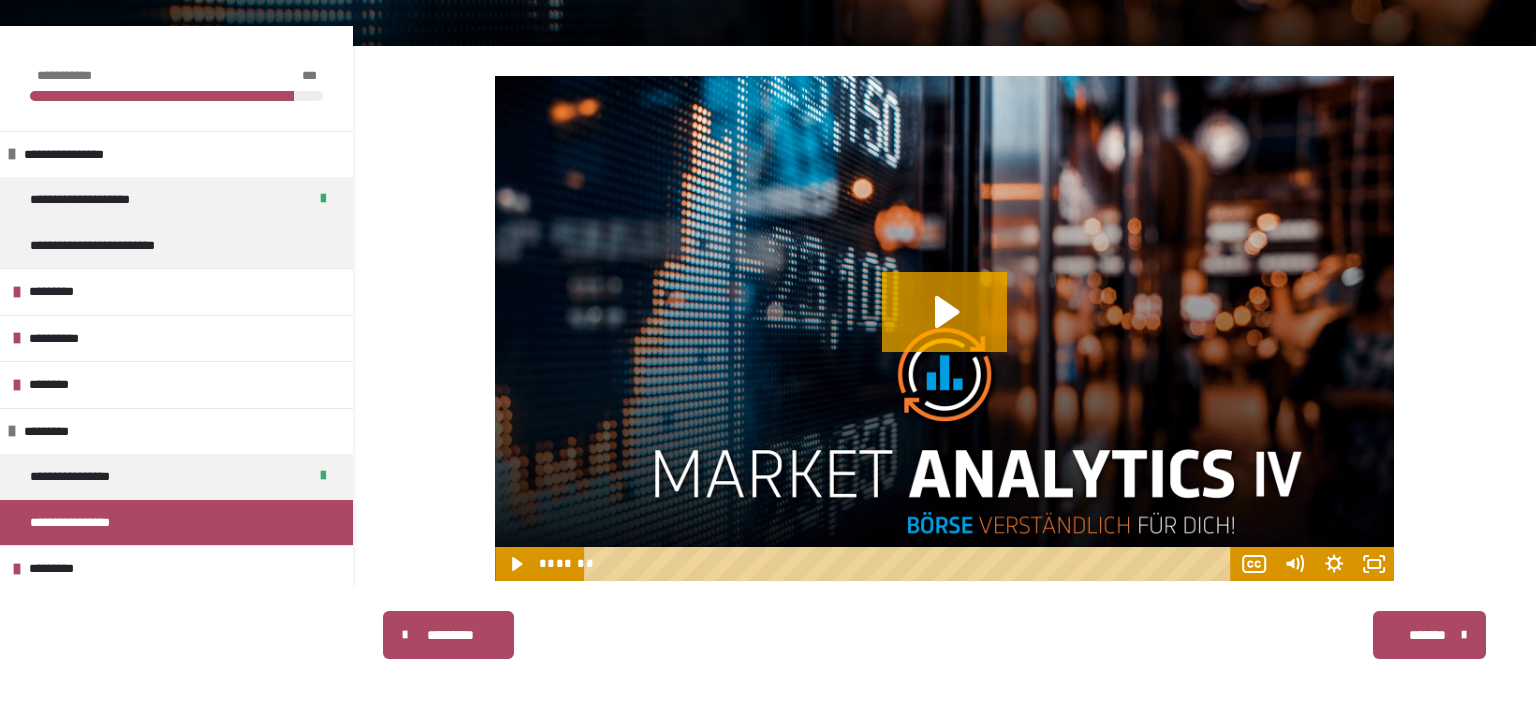 scroll, scrollTop: 431, scrollLeft: 0, axis: vertical 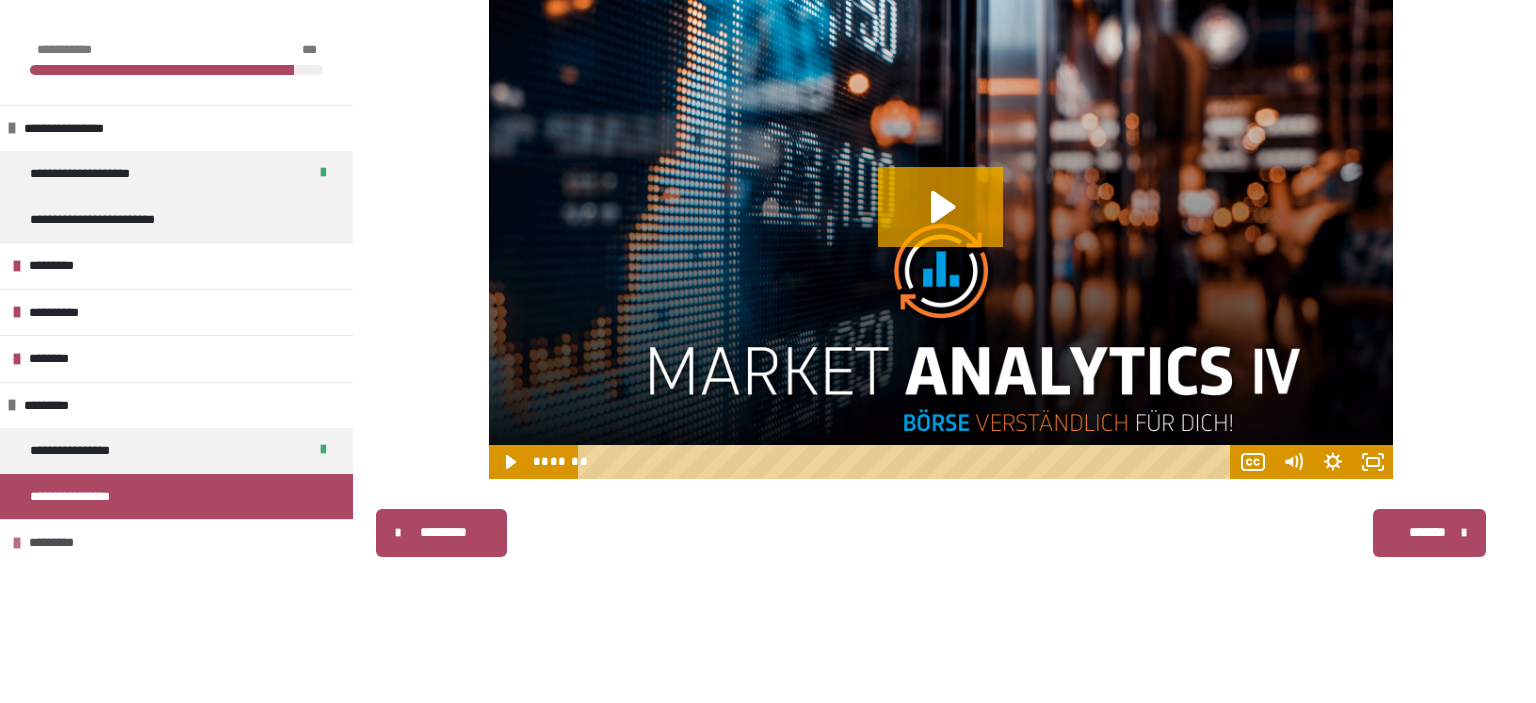 click on "*********" at bounding box center [176, 542] 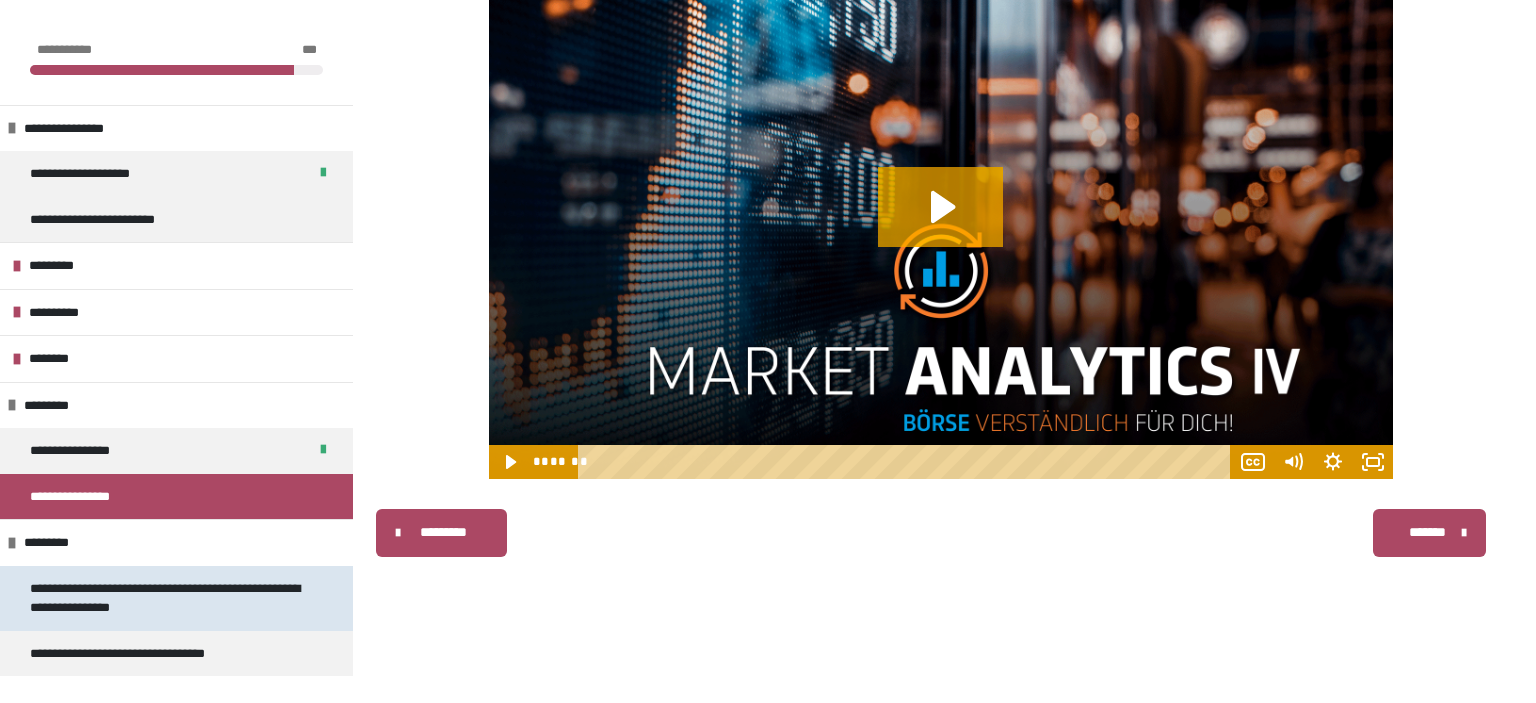click on "**********" at bounding box center (168, 598) 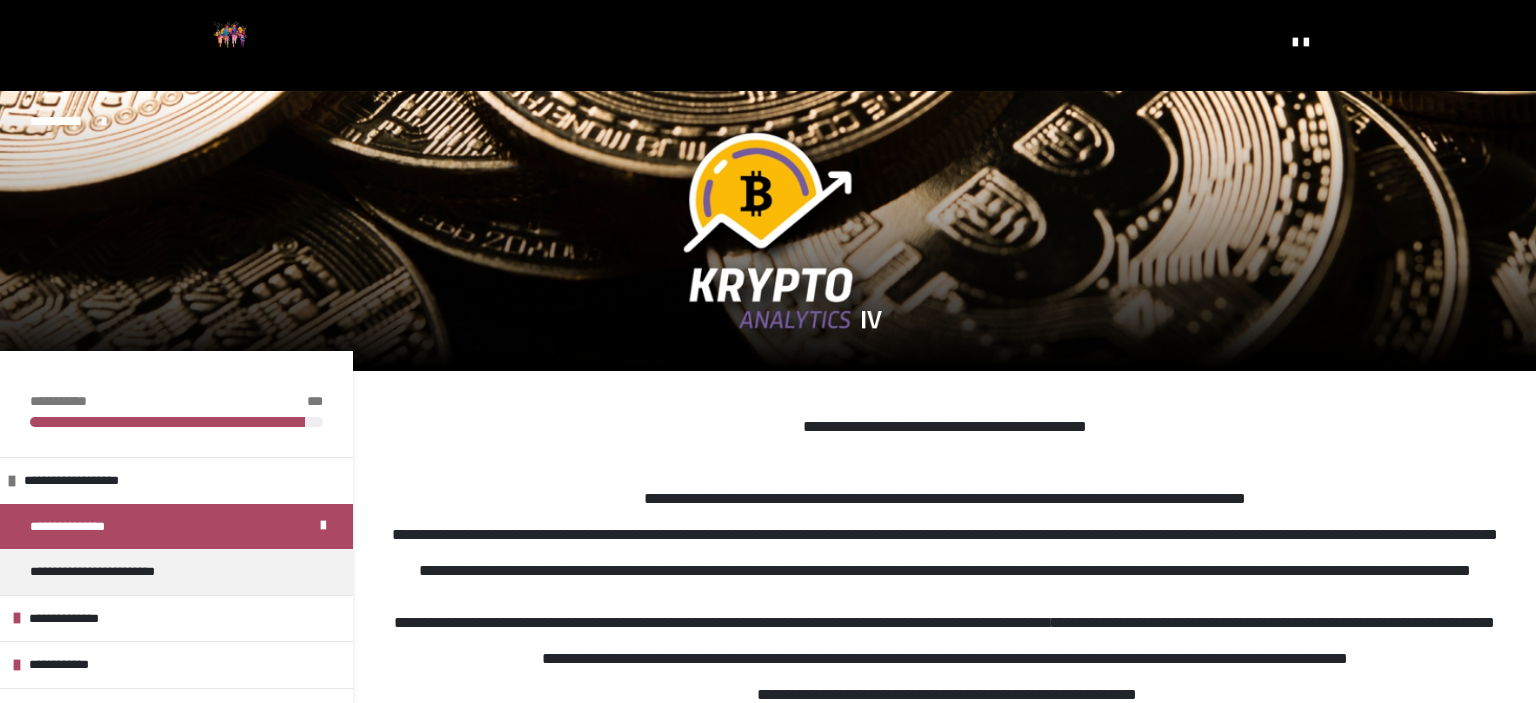 scroll, scrollTop: 0, scrollLeft: 0, axis: both 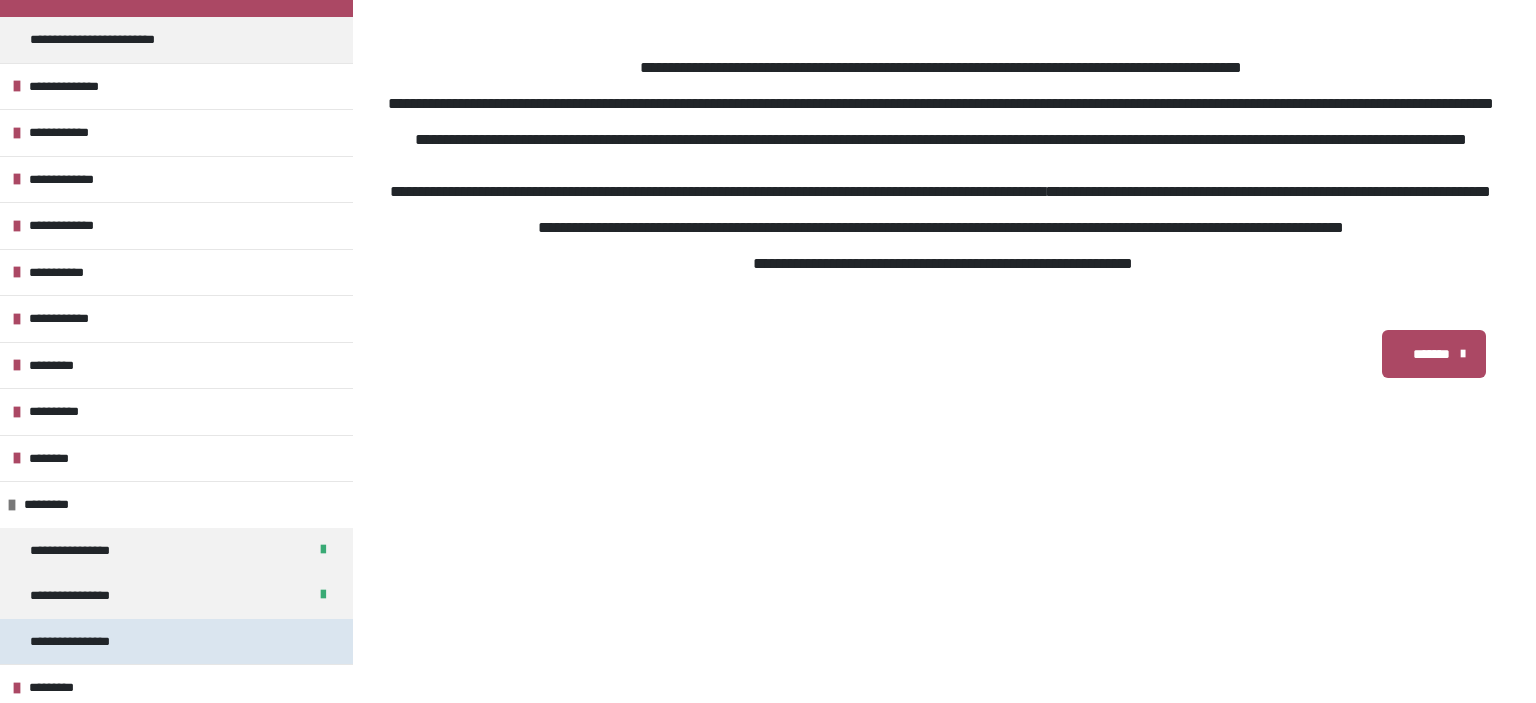click on "**********" at bounding box center (176, 642) 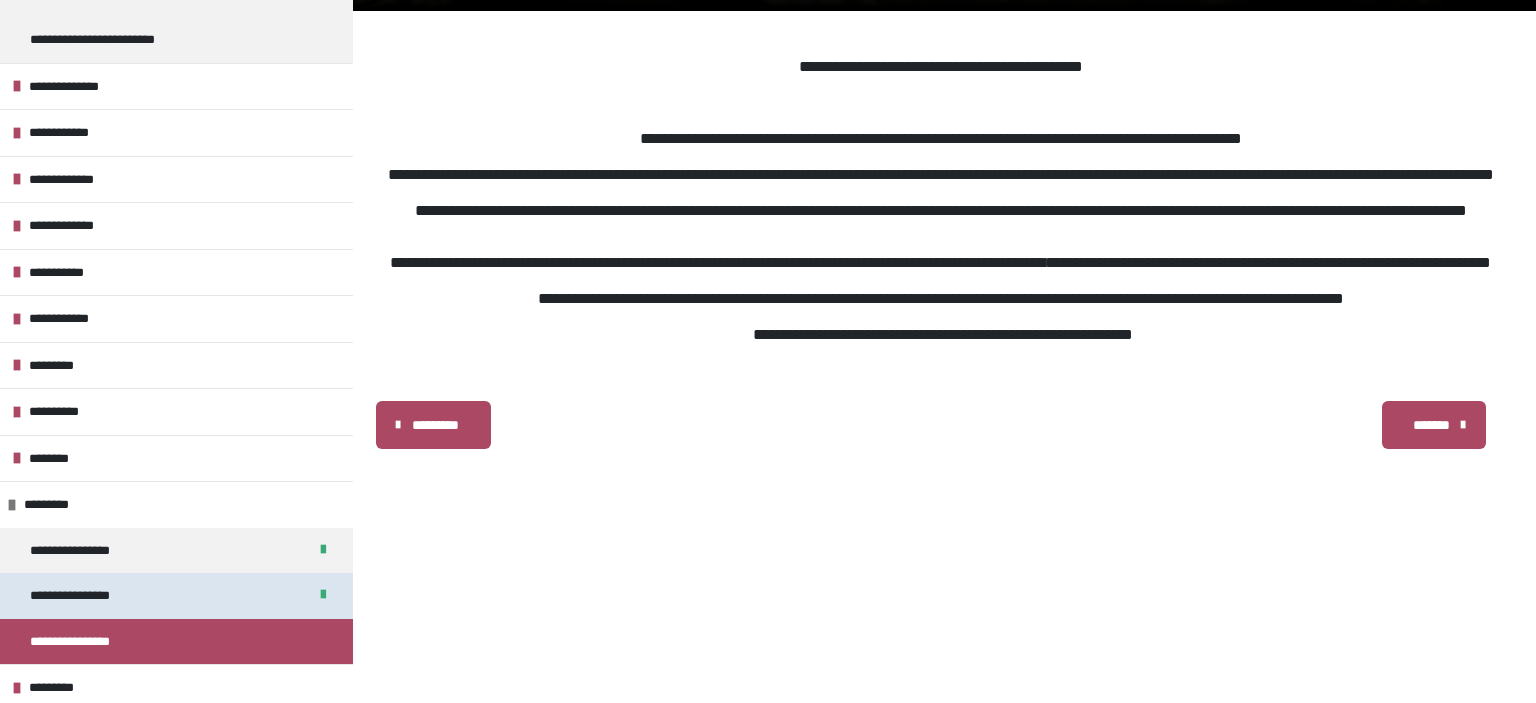 scroll, scrollTop: 431, scrollLeft: 0, axis: vertical 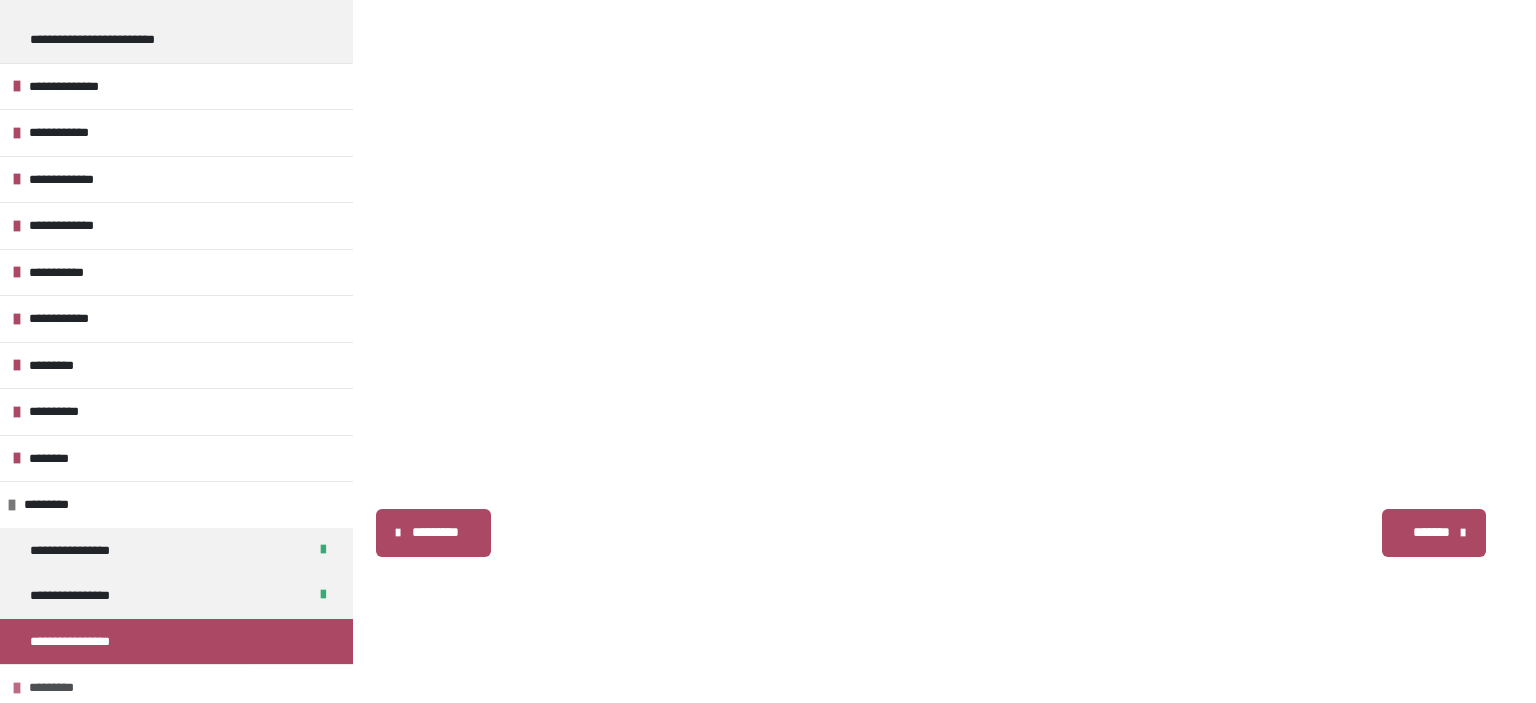 click on "*********" at bounding box center [176, 687] 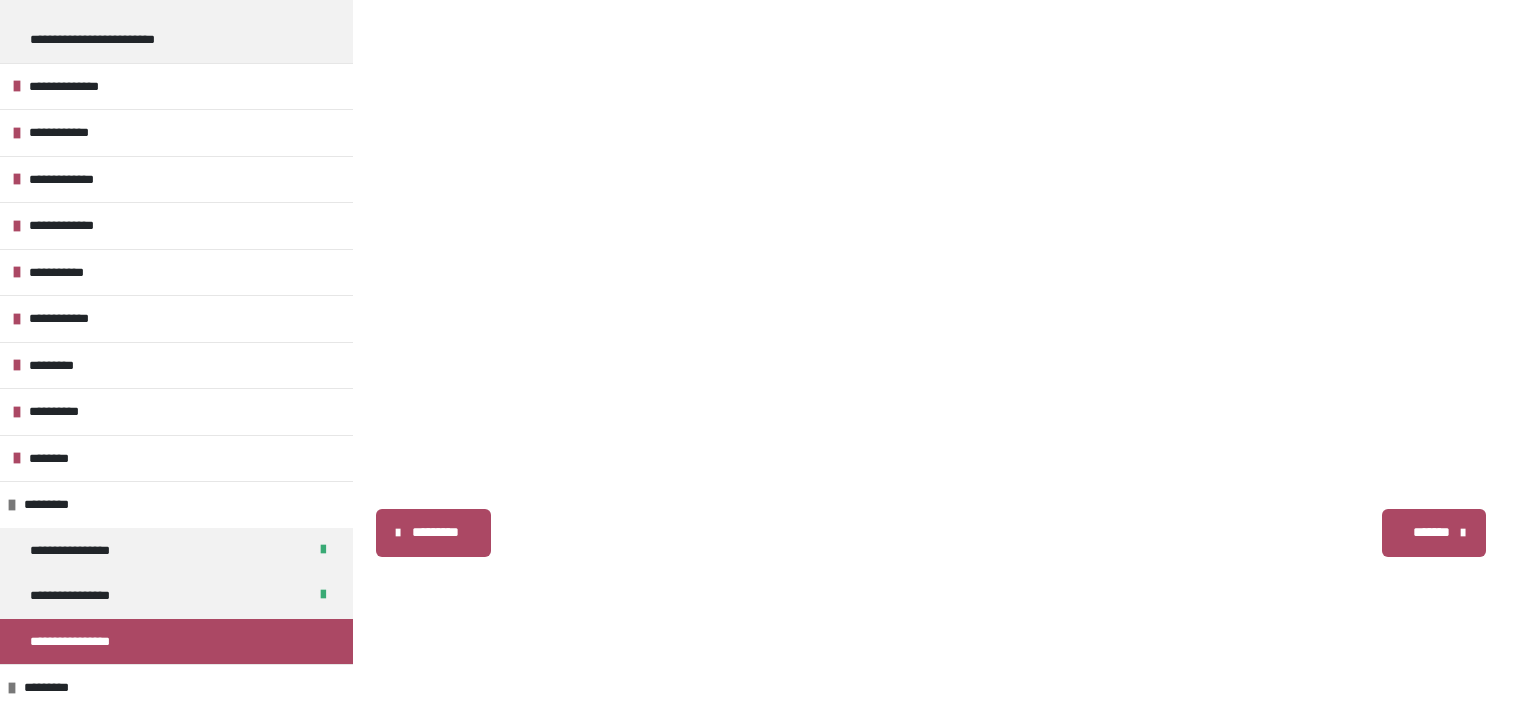 scroll, scrollTop: 292, scrollLeft: 0, axis: vertical 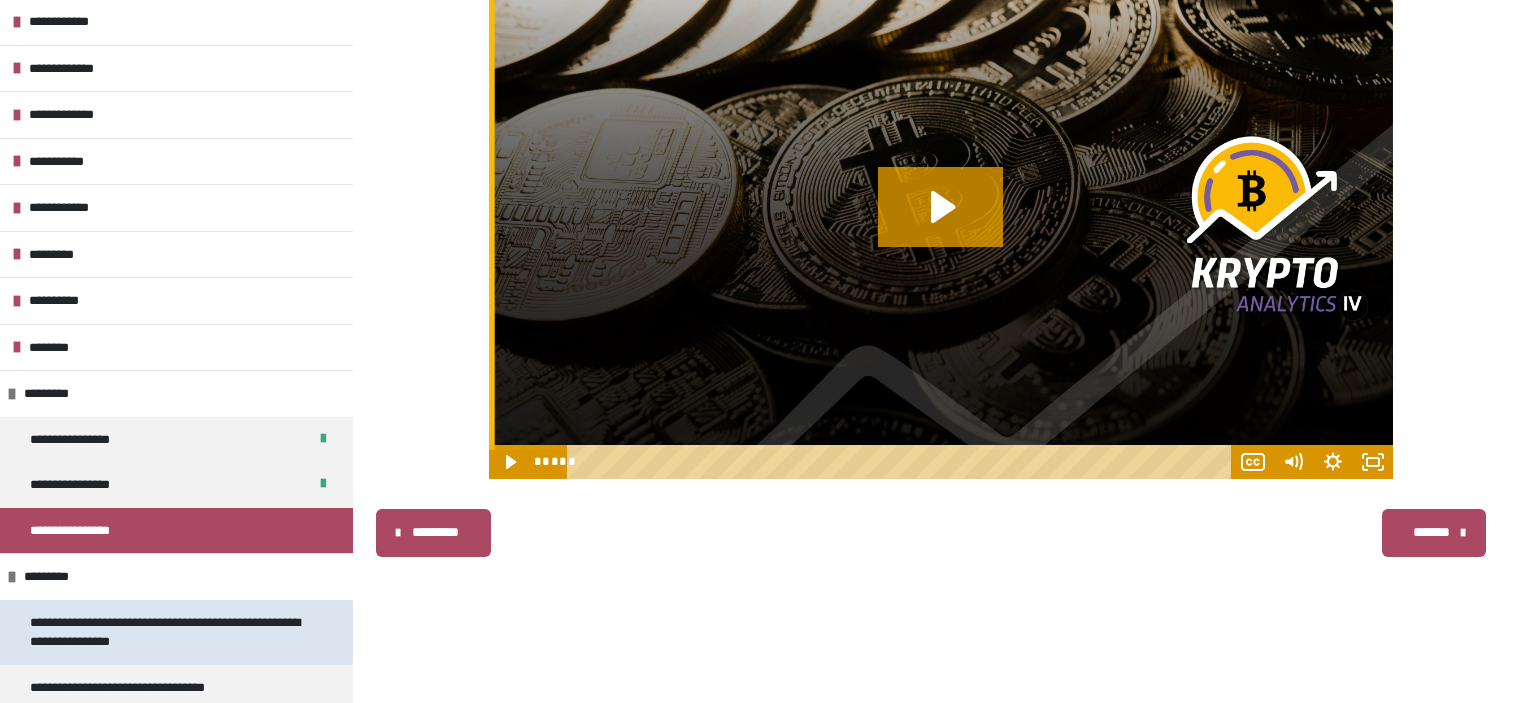 click on "**********" at bounding box center (168, 632) 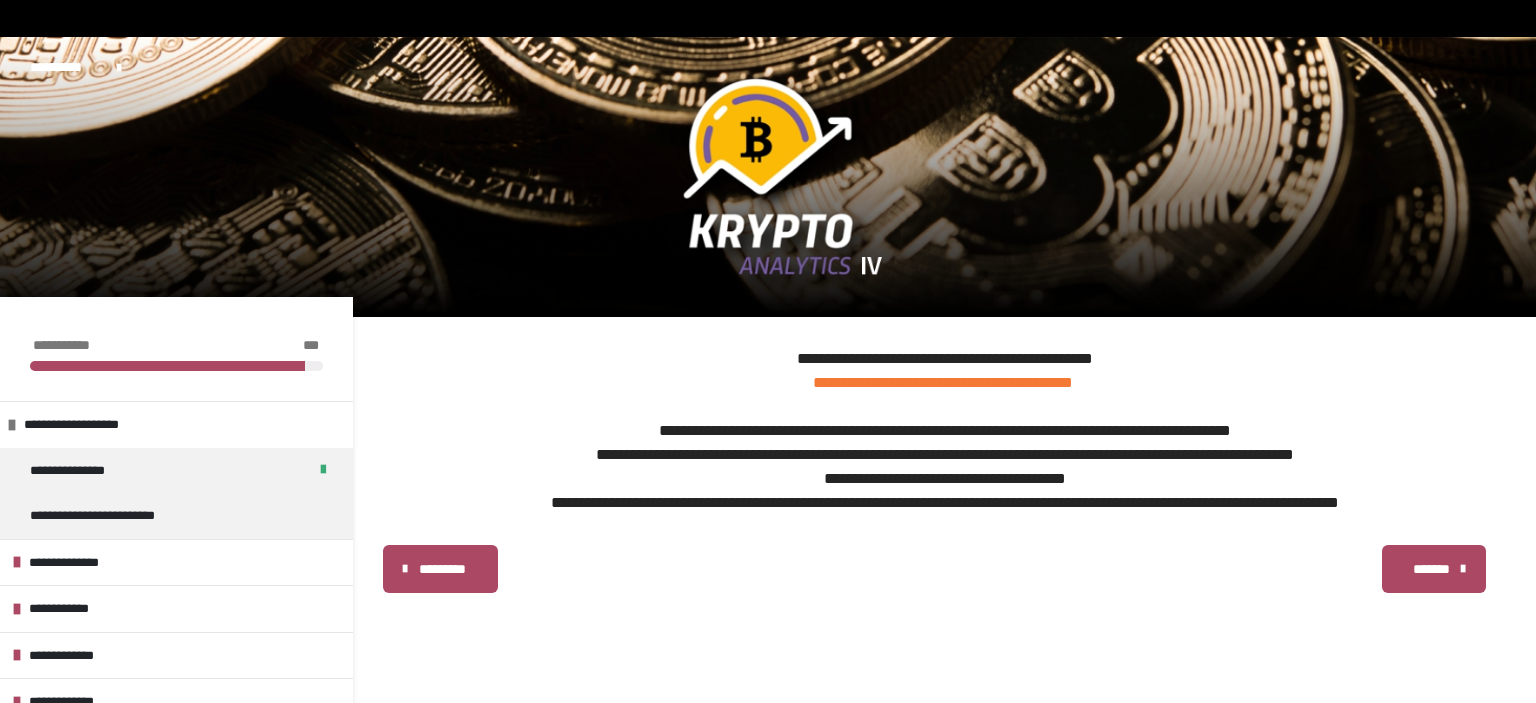 scroll, scrollTop: 105, scrollLeft: 0, axis: vertical 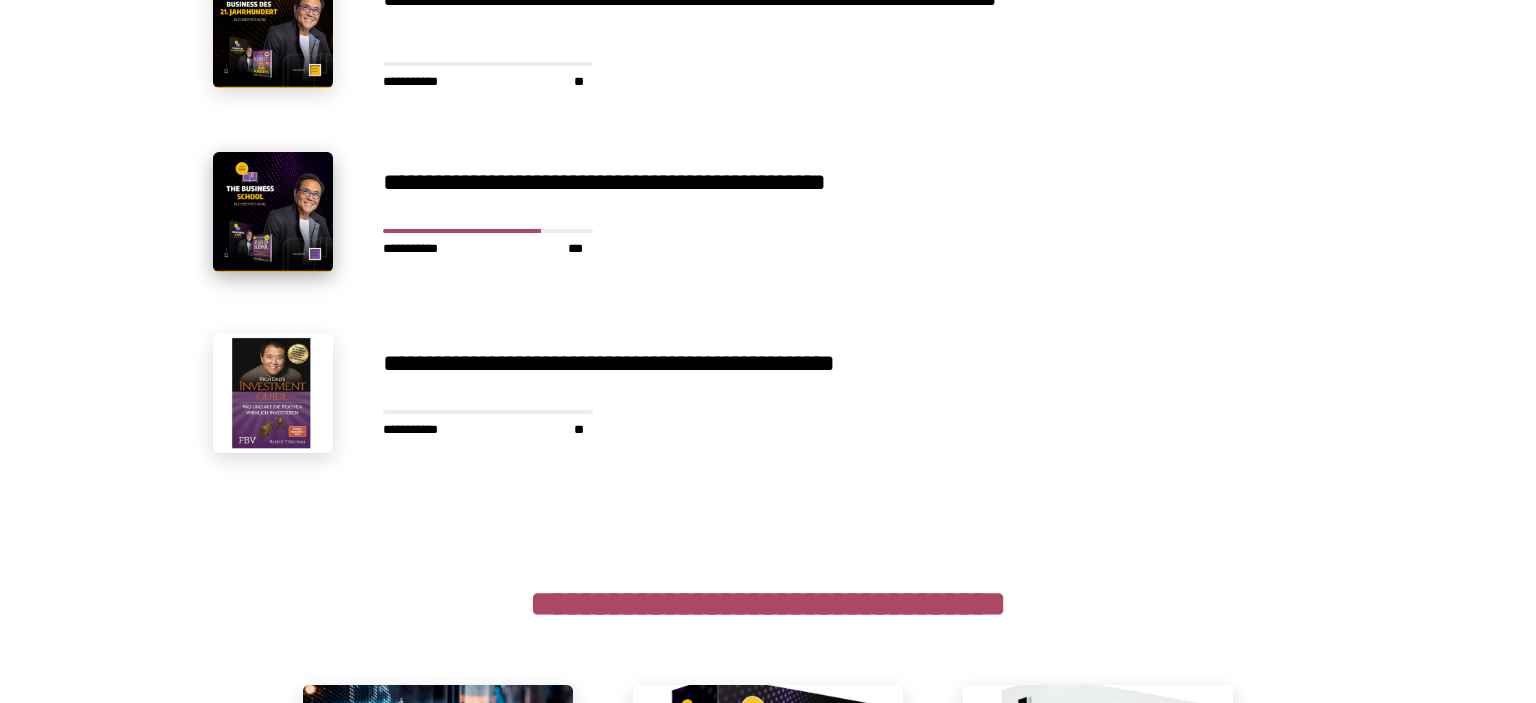 click at bounding box center [273, 212] 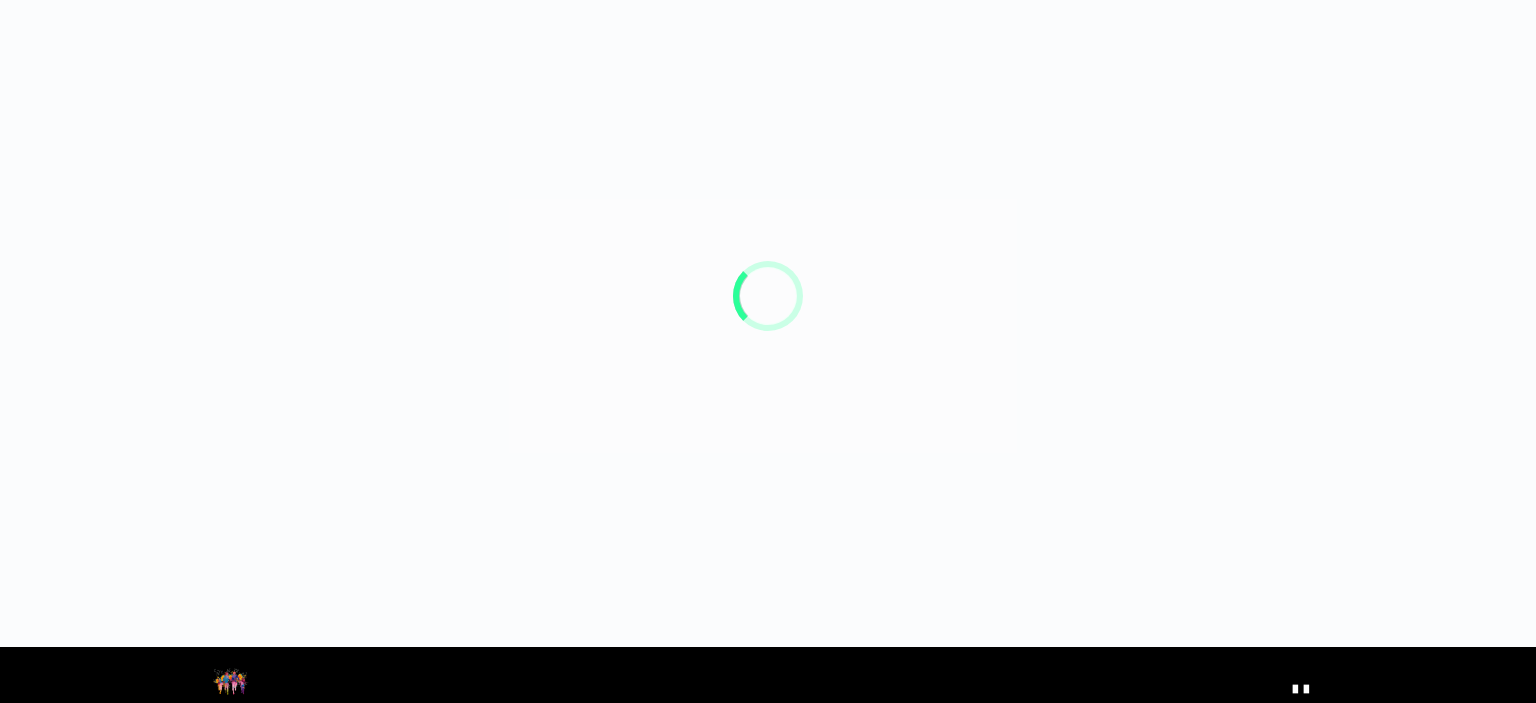scroll, scrollTop: 0, scrollLeft: 0, axis: both 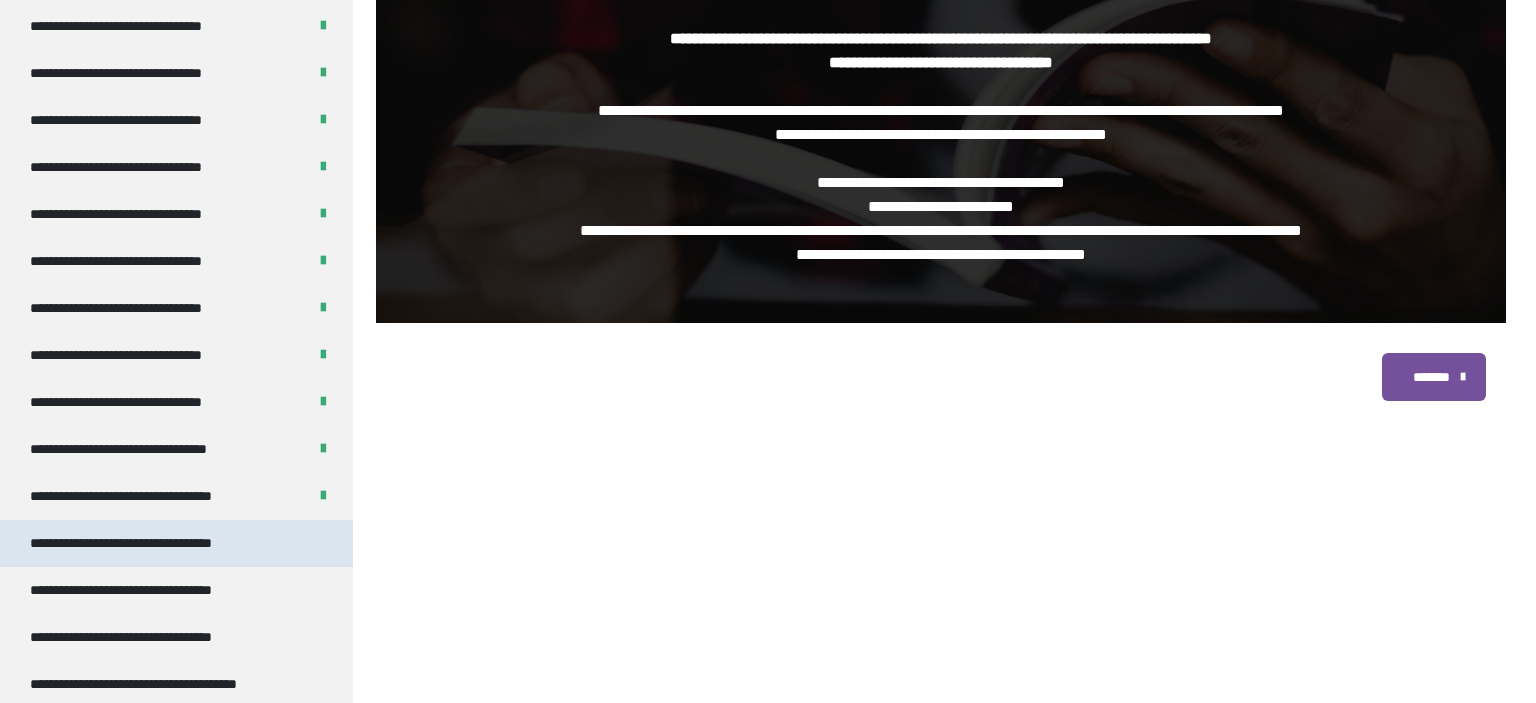 click on "**********" at bounding box center (139, 543) 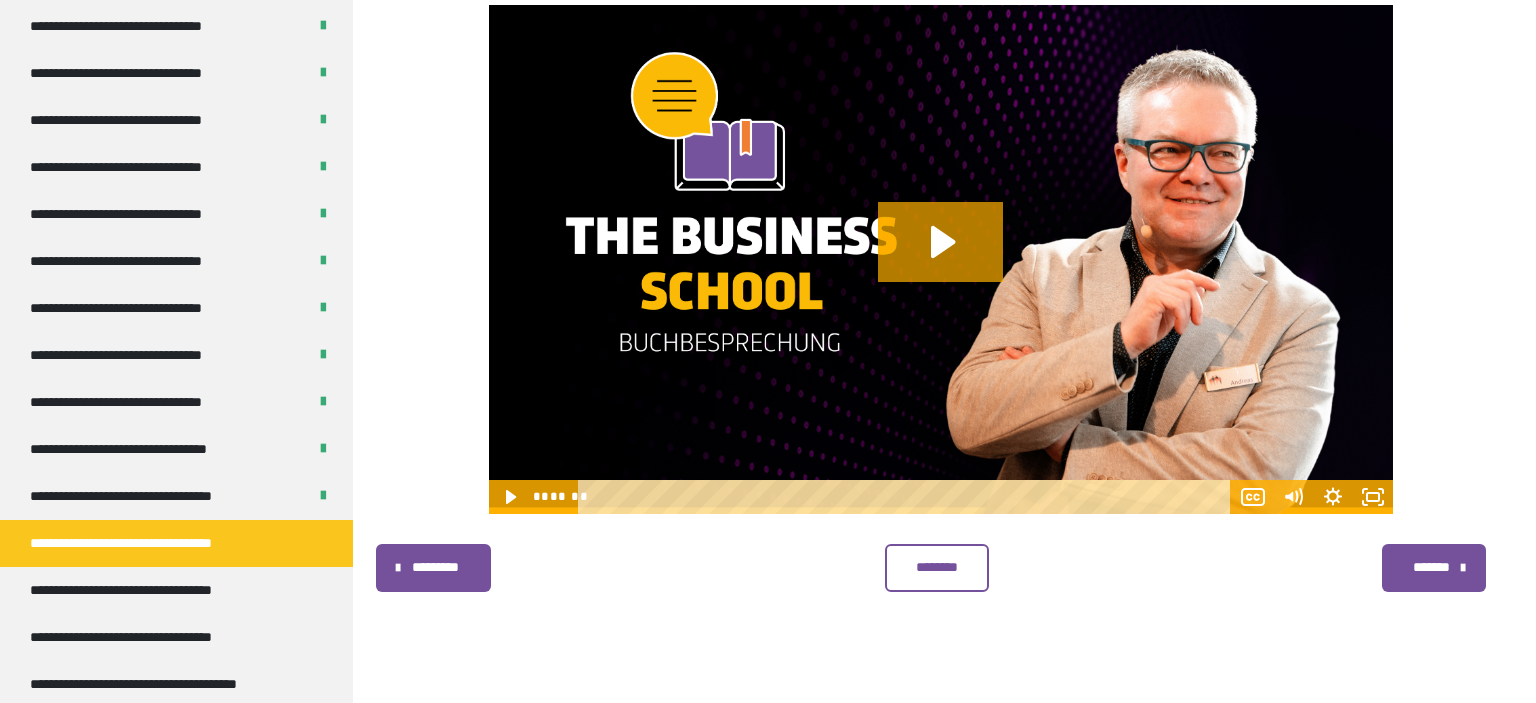 scroll, scrollTop: 431, scrollLeft: 0, axis: vertical 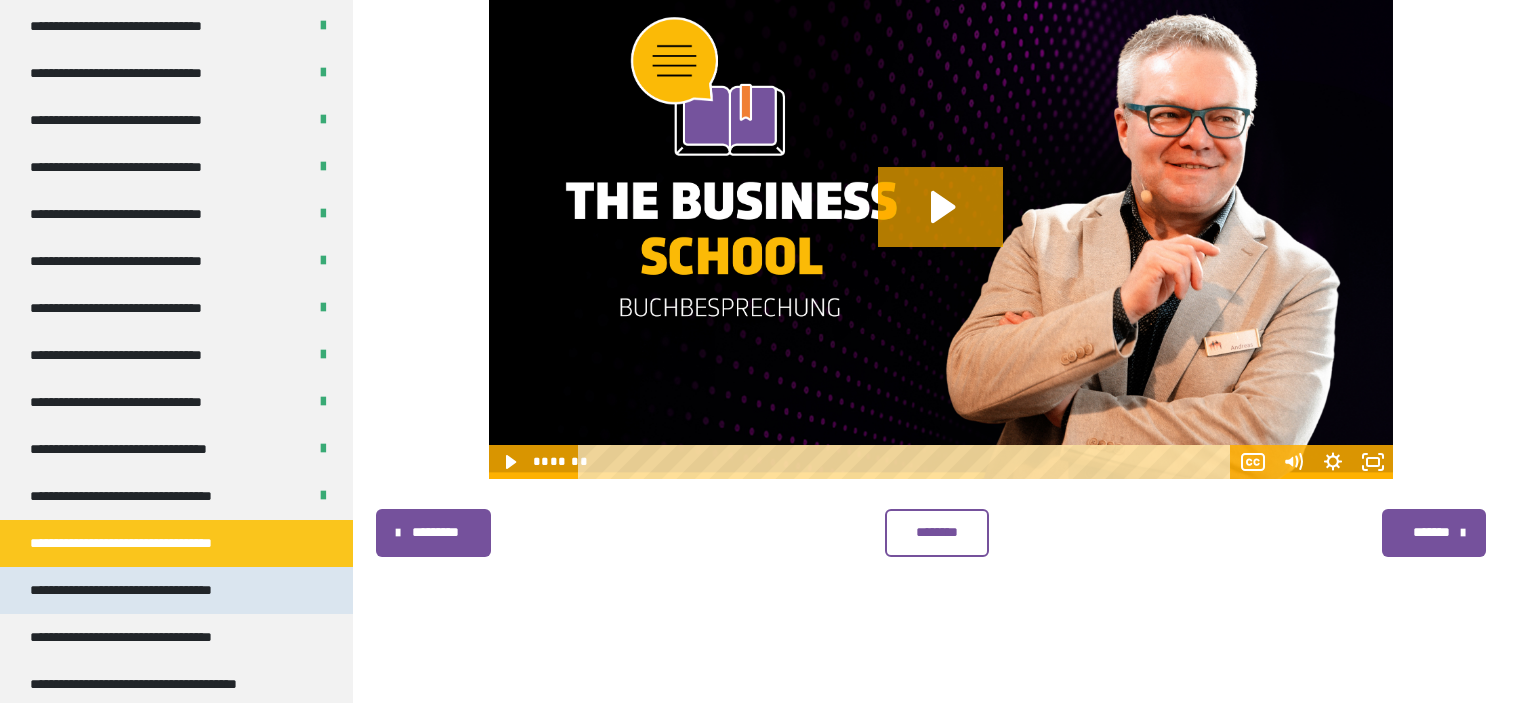 click on "**********" at bounding box center [139, 590] 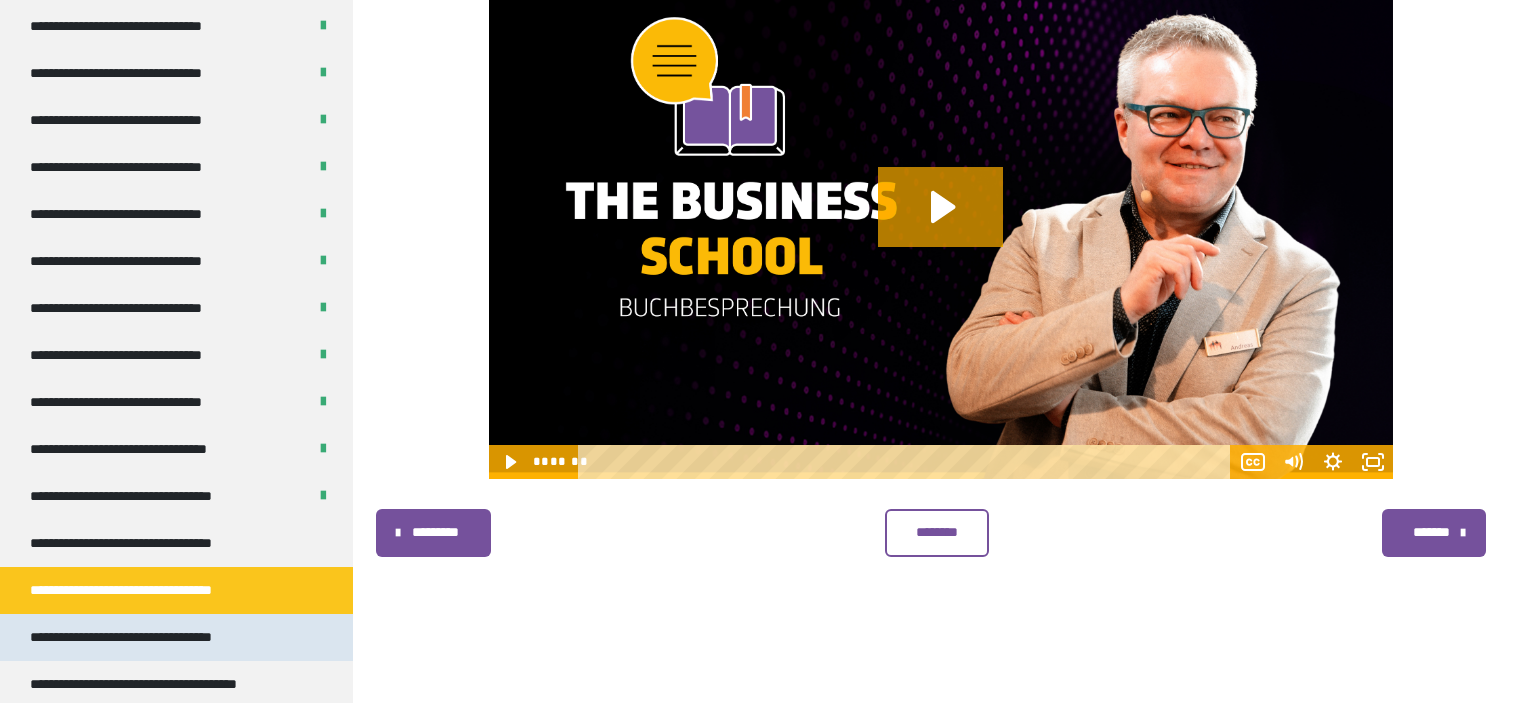 click on "**********" at bounding box center [139, 637] 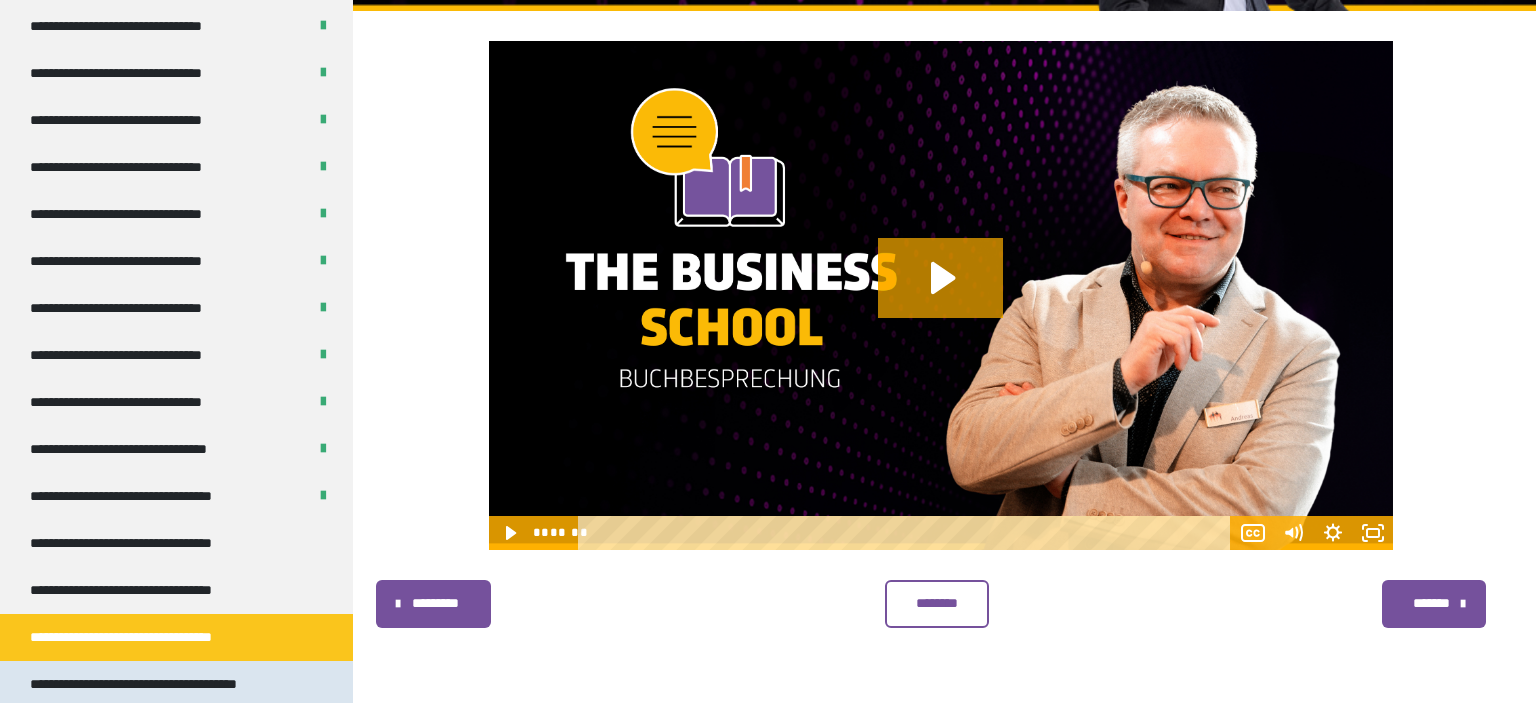 click on "**********" at bounding box center (163, 684) 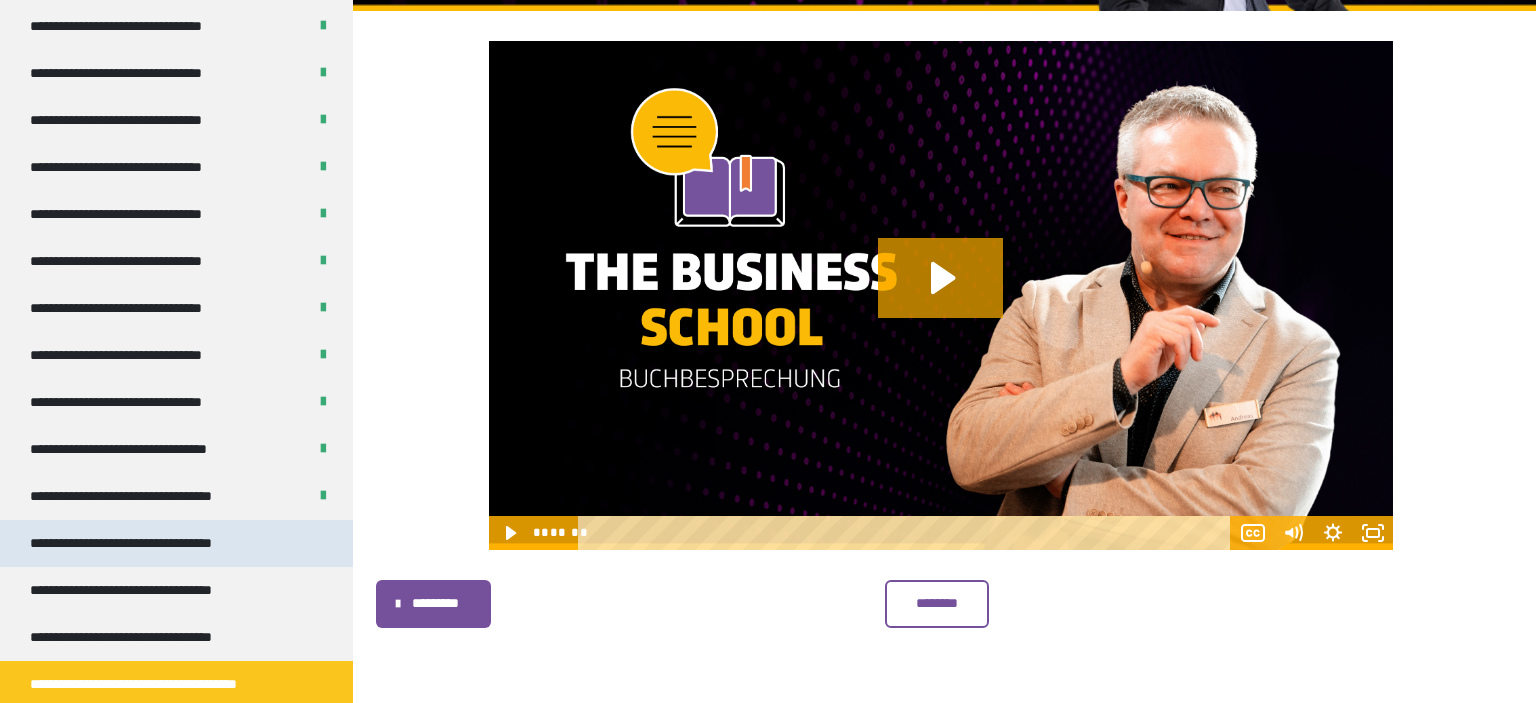 click on "**********" at bounding box center [139, 543] 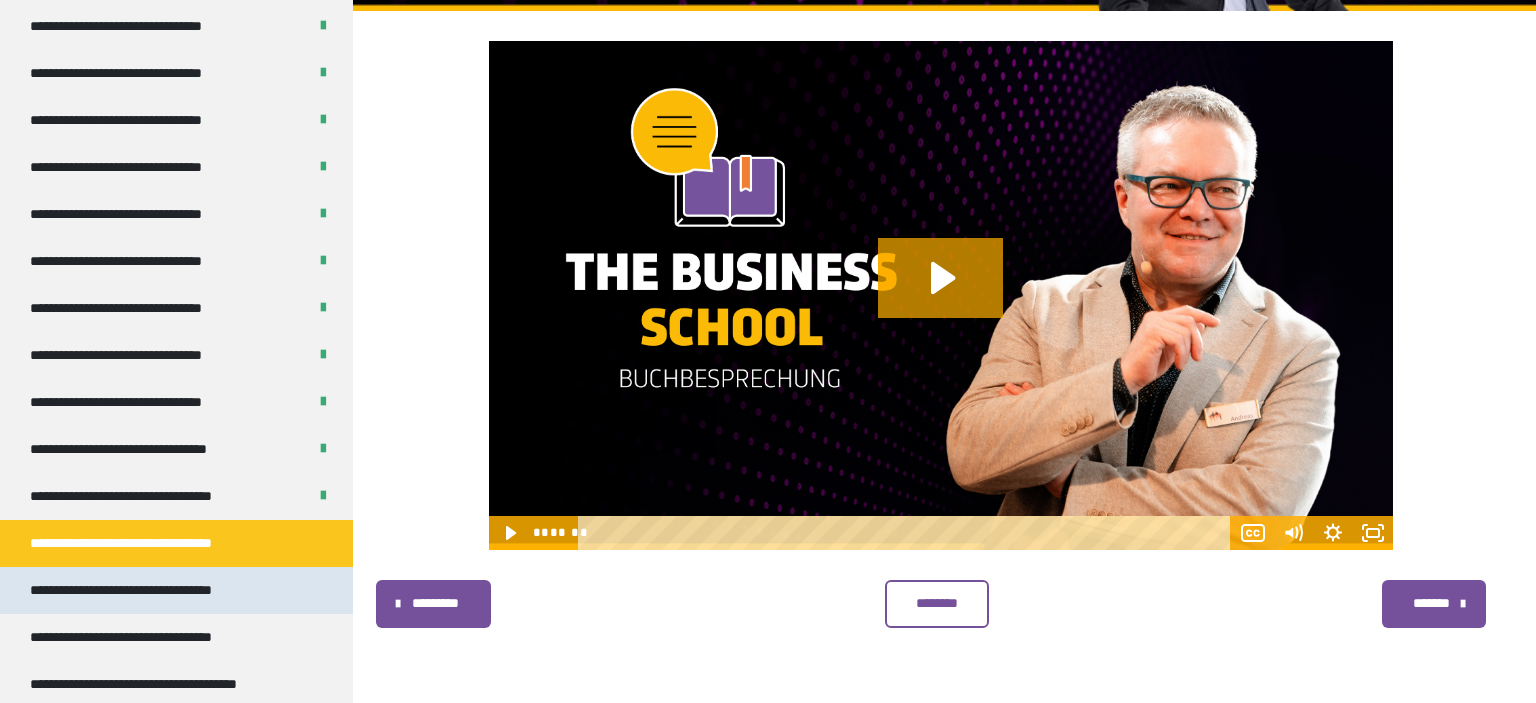click on "**********" at bounding box center (139, 590) 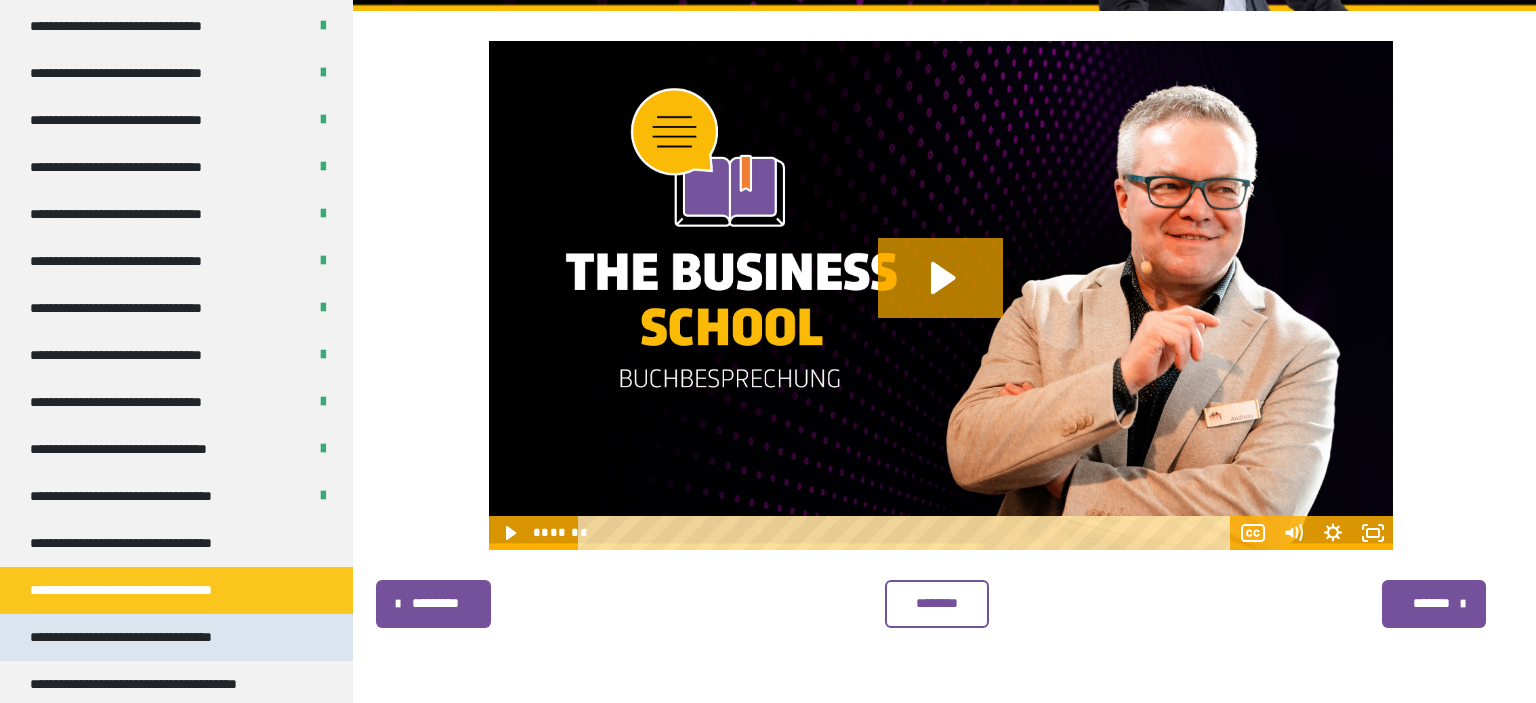 click on "**********" at bounding box center [139, 637] 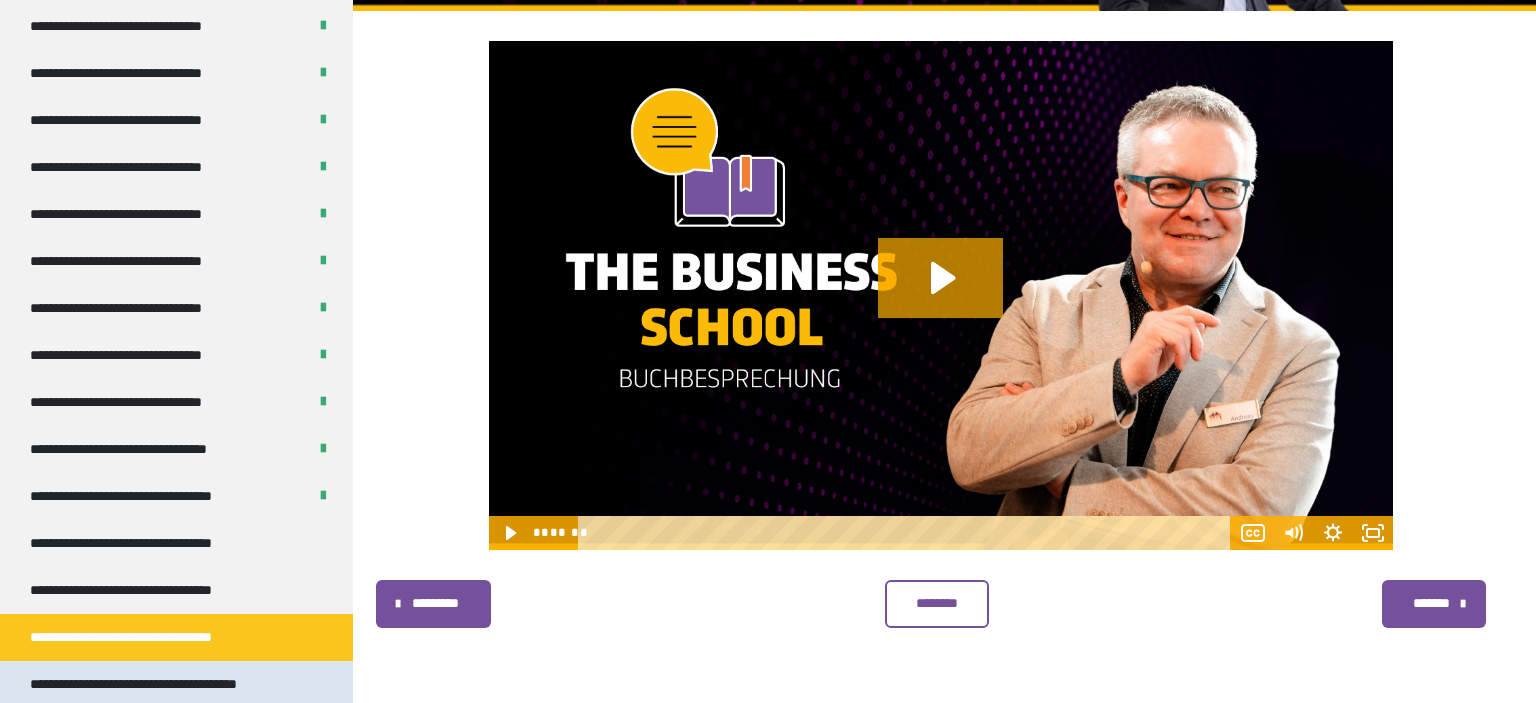 click on "**********" at bounding box center [163, 684] 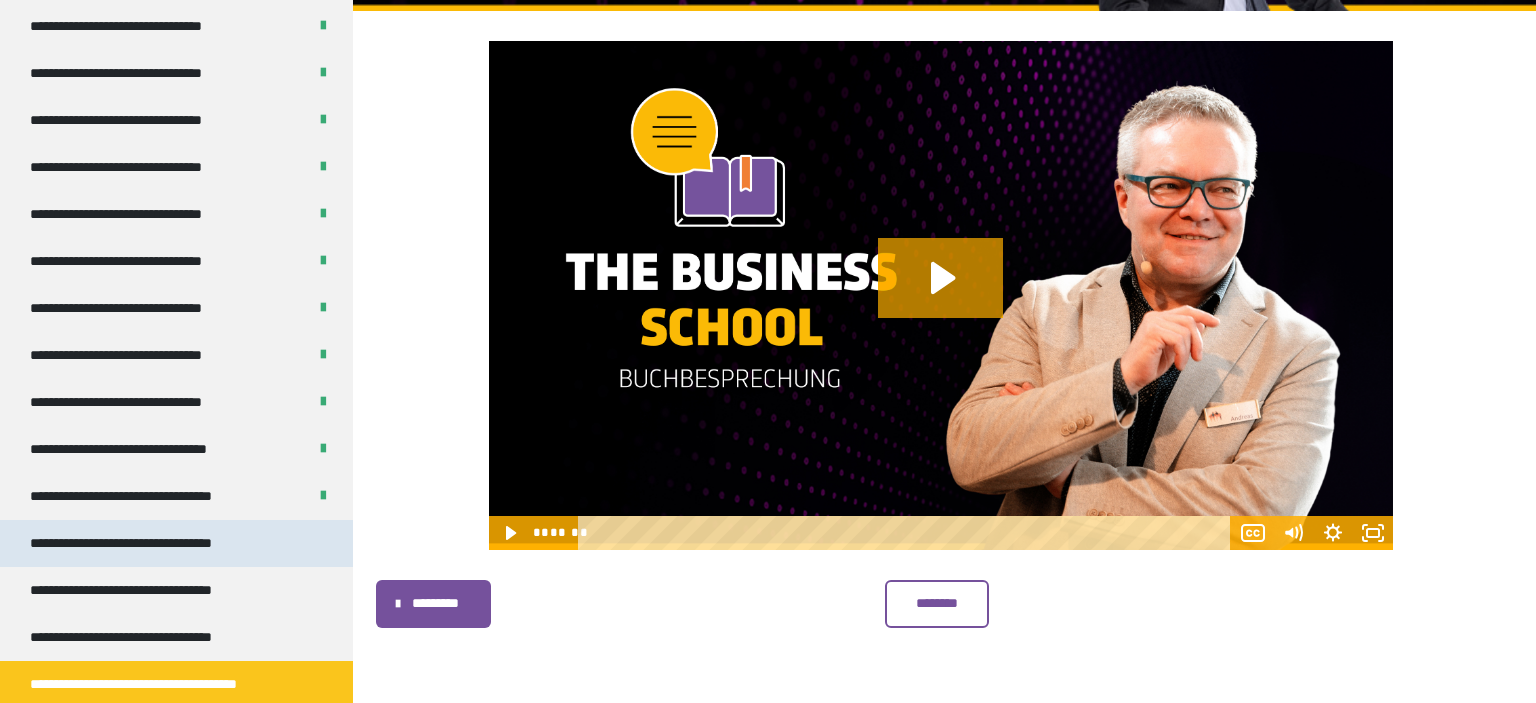 click on "**********" at bounding box center (139, 543) 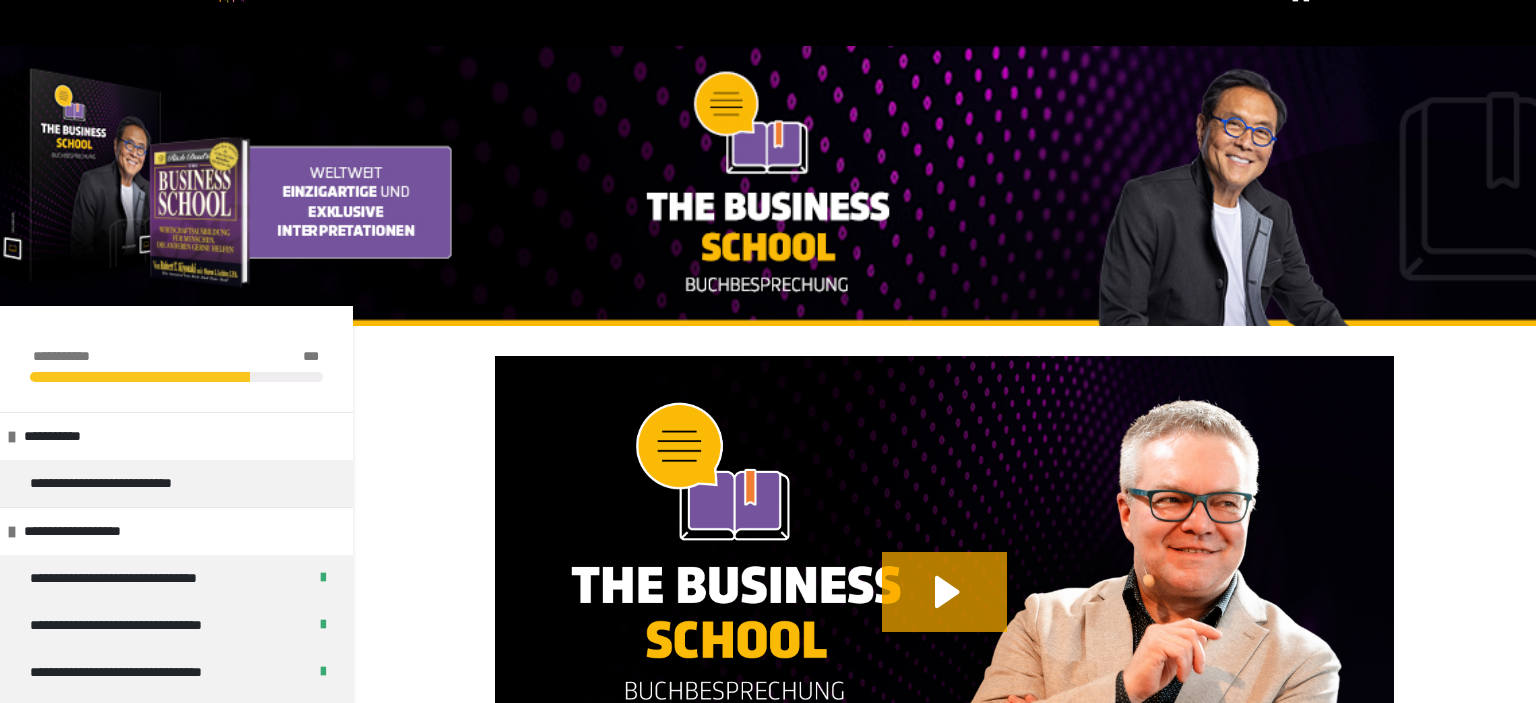 scroll, scrollTop: 0, scrollLeft: 0, axis: both 